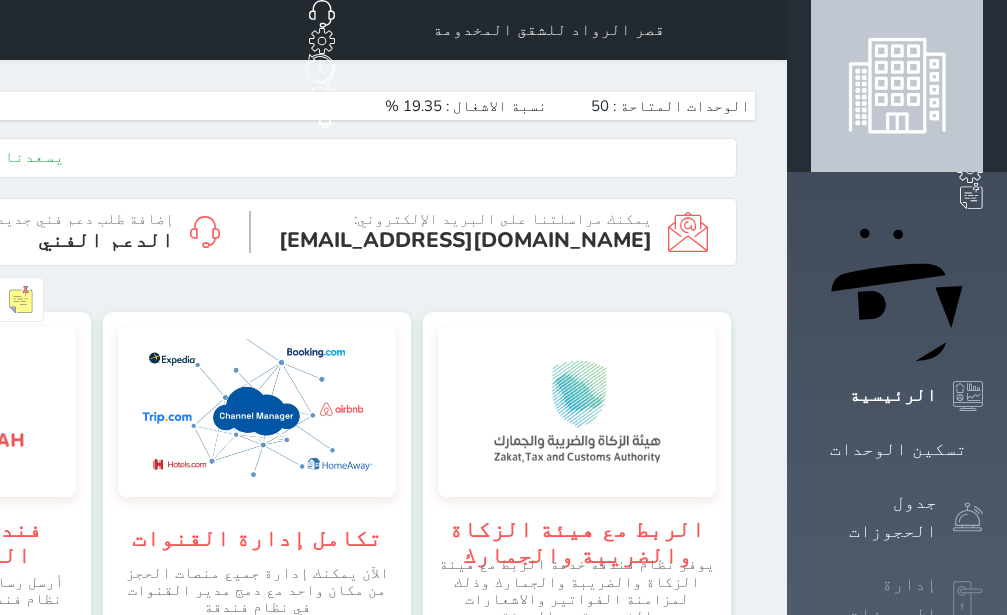 scroll, scrollTop: 0, scrollLeft: 0, axis: both 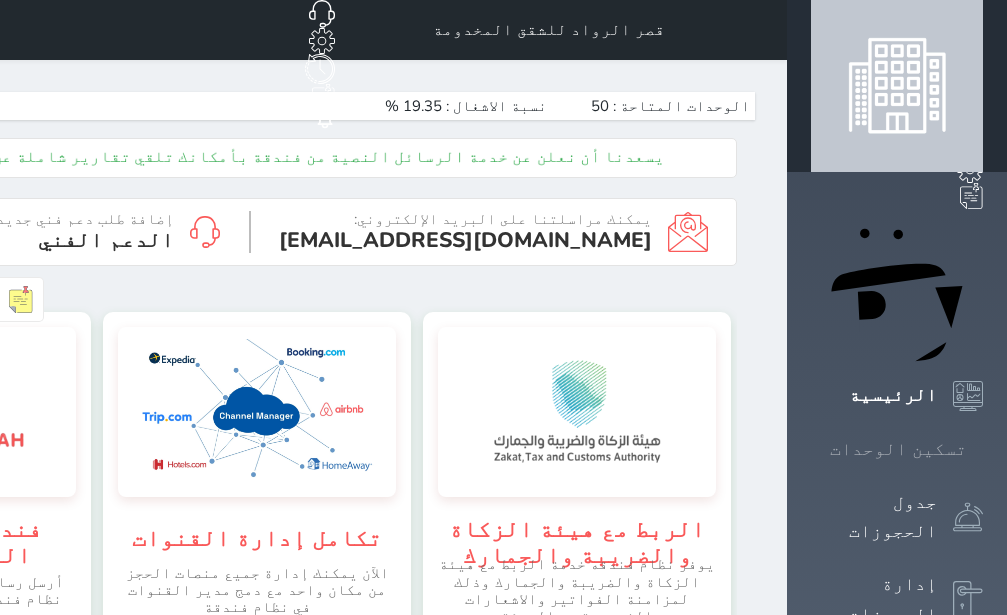 click on "تسكين الوحدات" at bounding box center [898, 449] 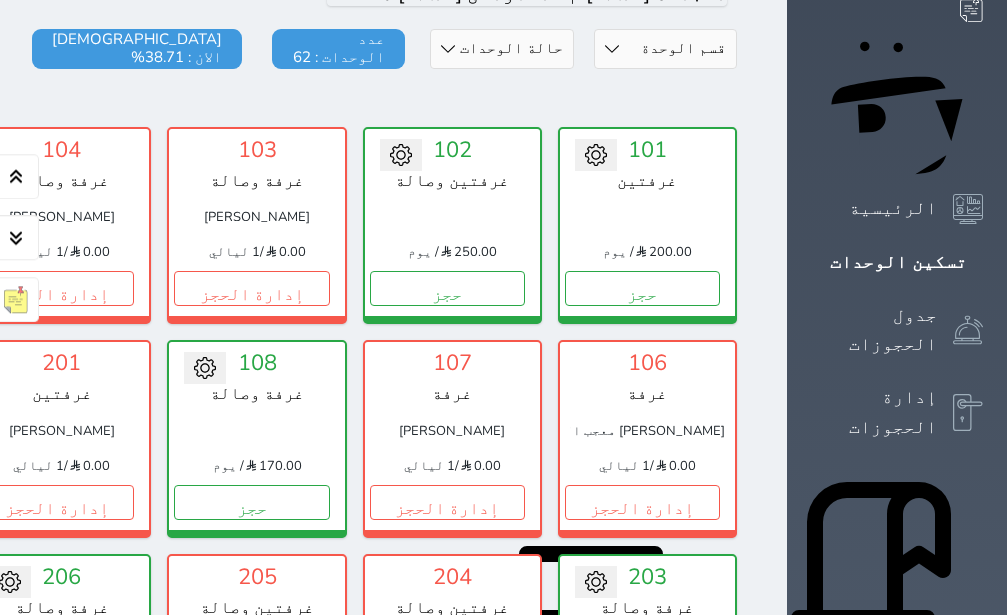 scroll, scrollTop: 204, scrollLeft: 0, axis: vertical 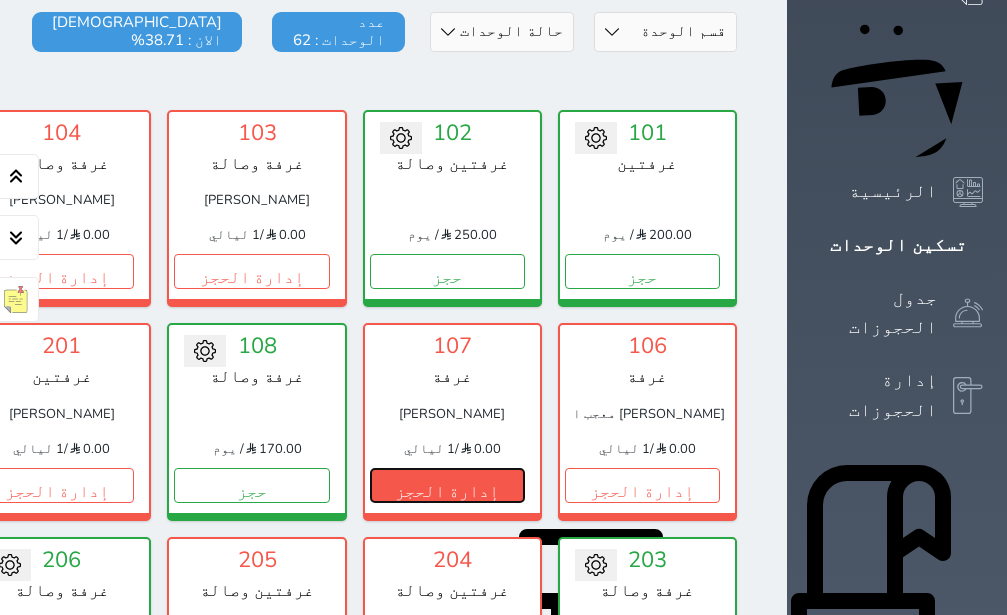 click on "إدارة الحجز" at bounding box center (447, 485) 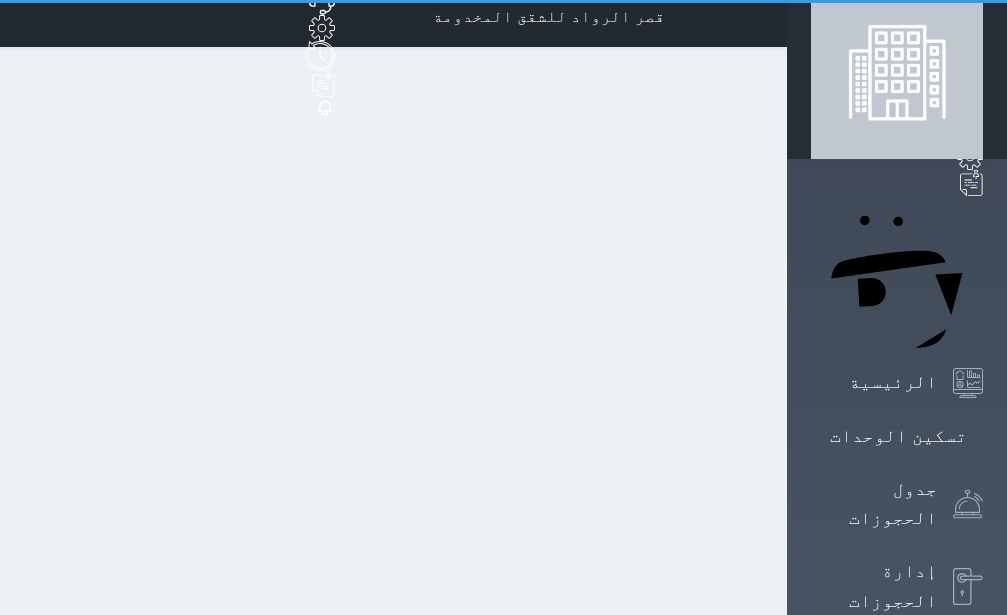 scroll, scrollTop: 0, scrollLeft: 0, axis: both 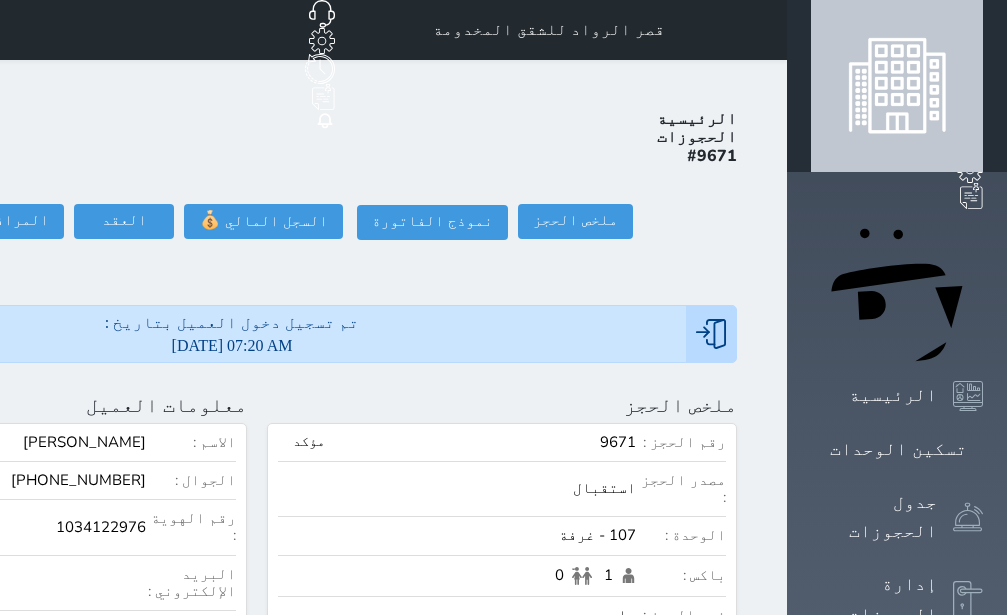 click on "تسجيل مغادرة" at bounding box center (-147, 221) 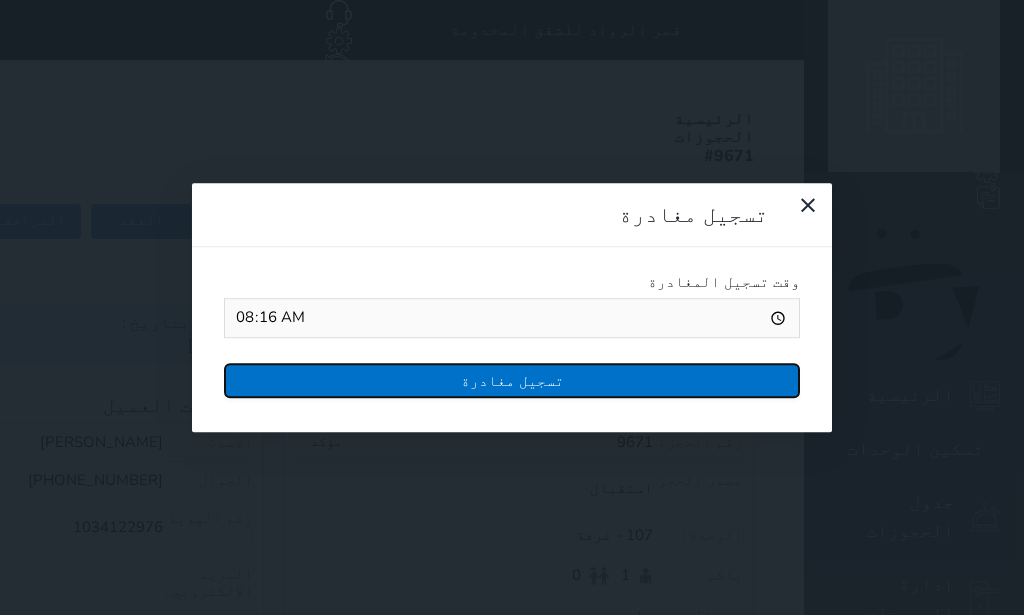 click on "تسجيل مغادرة" at bounding box center [512, 380] 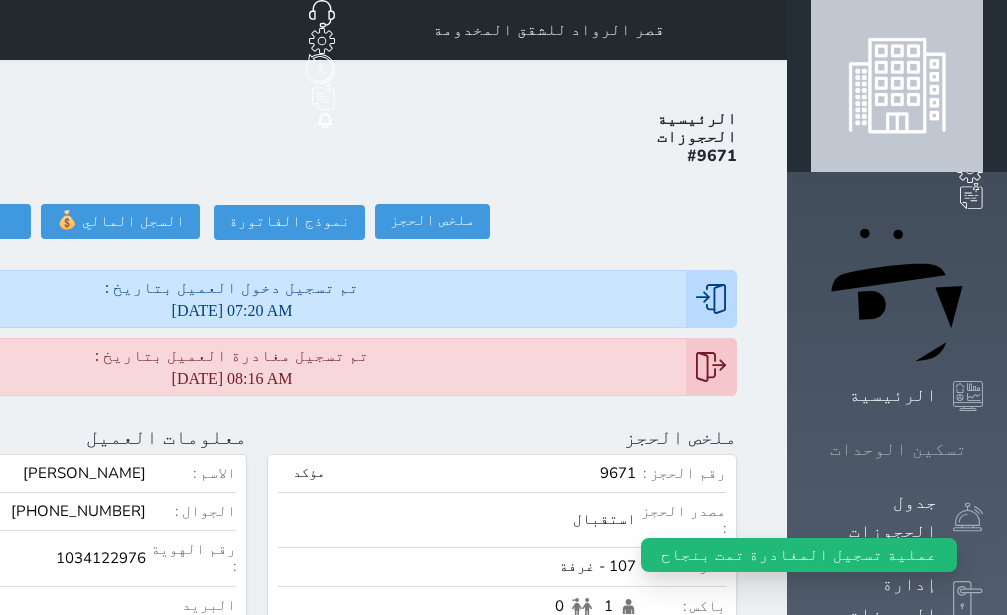 click on "تسكين الوحدات" at bounding box center (898, 449) 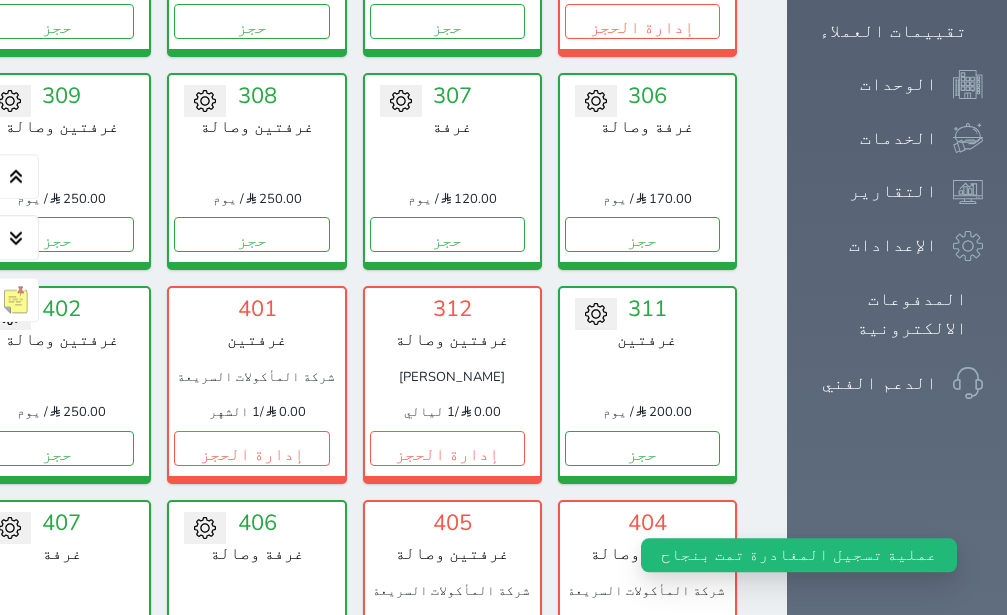 scroll, scrollTop: 1338, scrollLeft: 0, axis: vertical 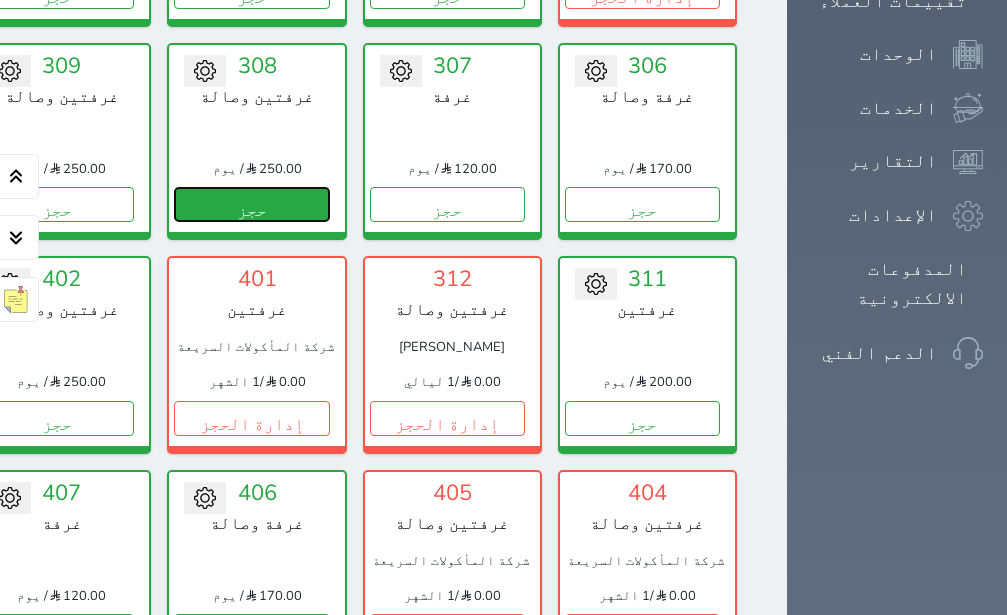 click on "حجز" at bounding box center [251, 204] 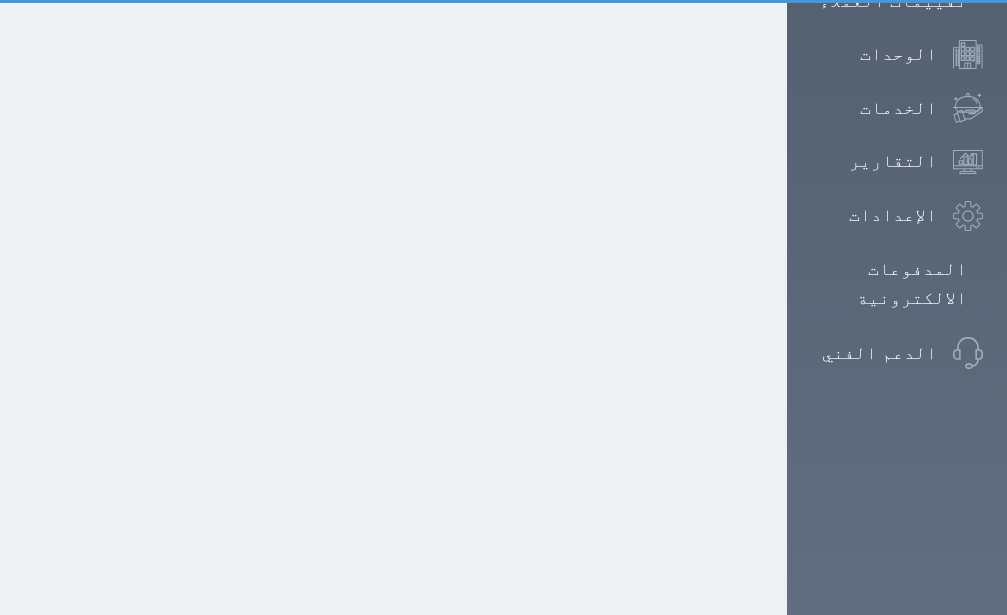 select on "1" 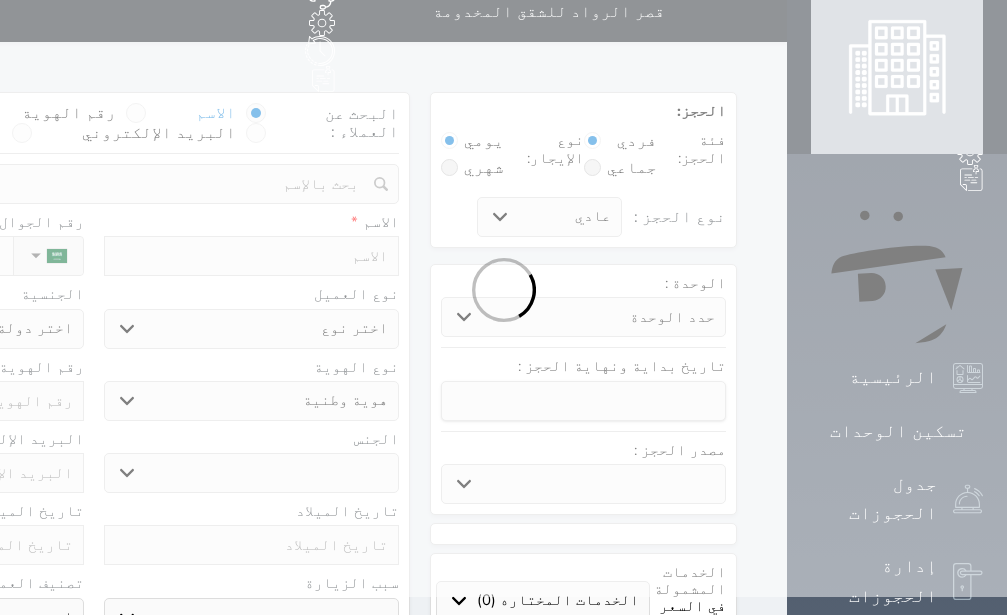 scroll, scrollTop: 0, scrollLeft: 0, axis: both 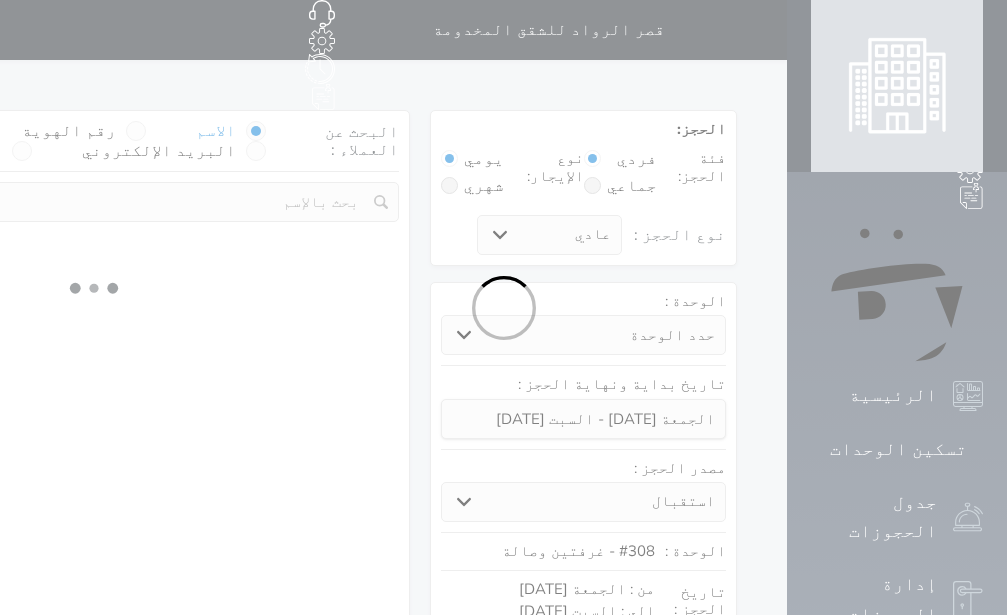 select 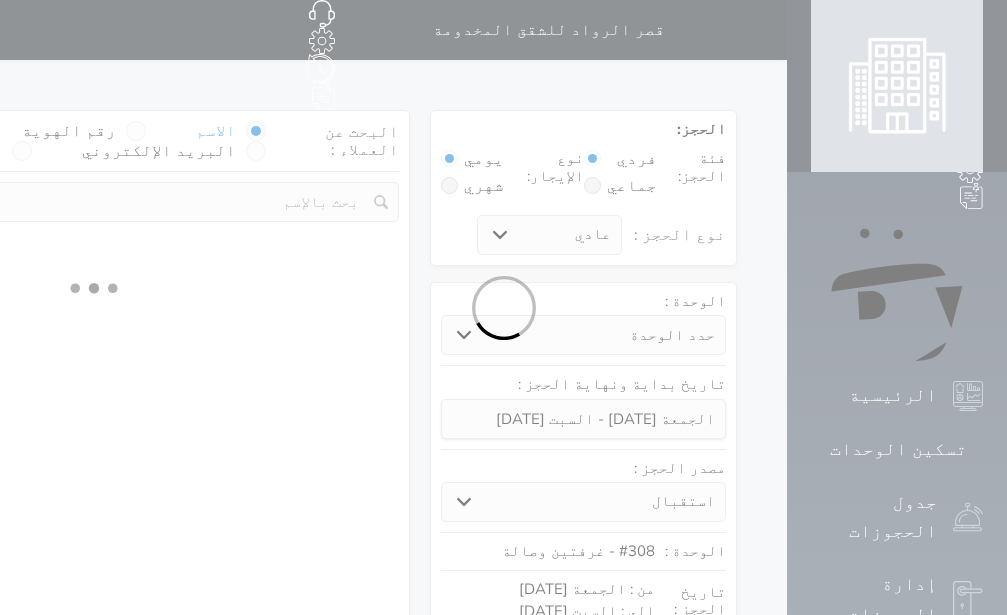 select on "1" 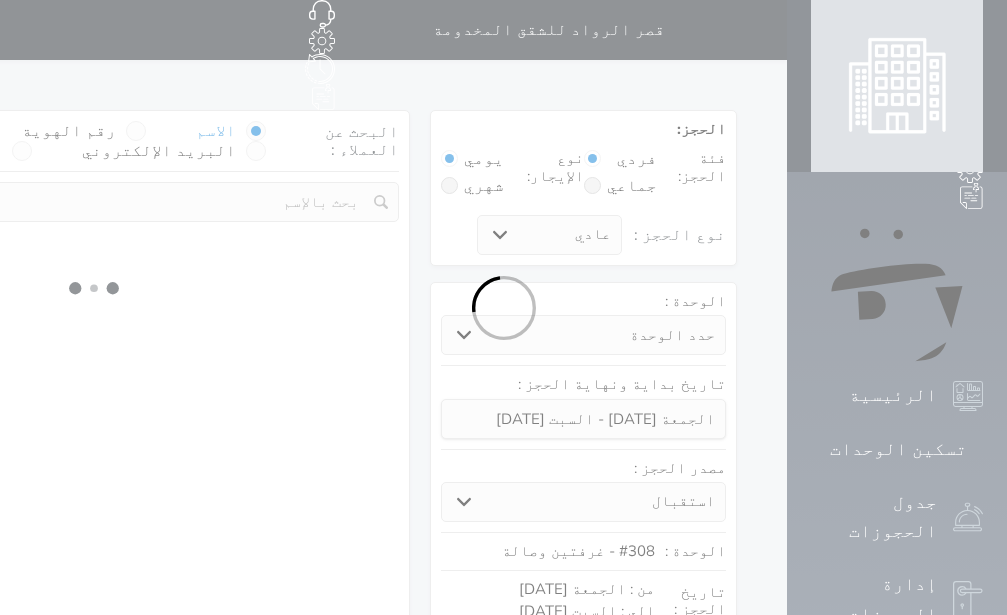 select on "113" 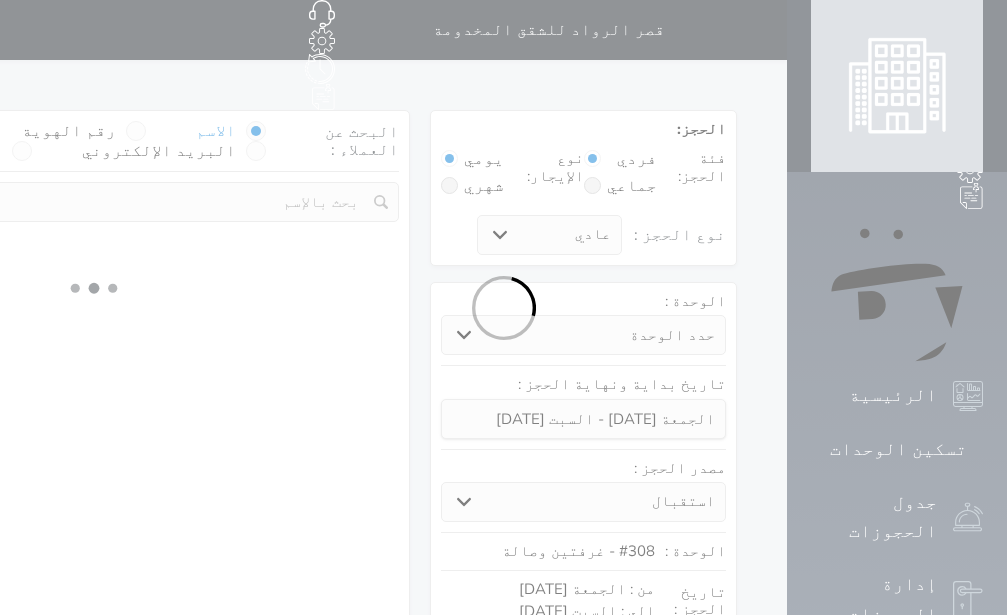 select on "1" 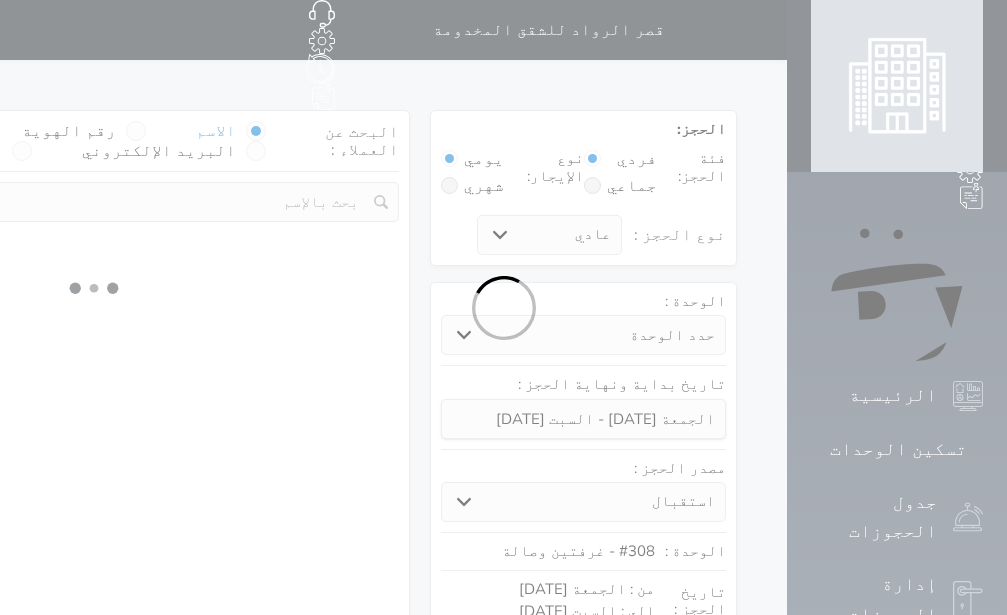 select 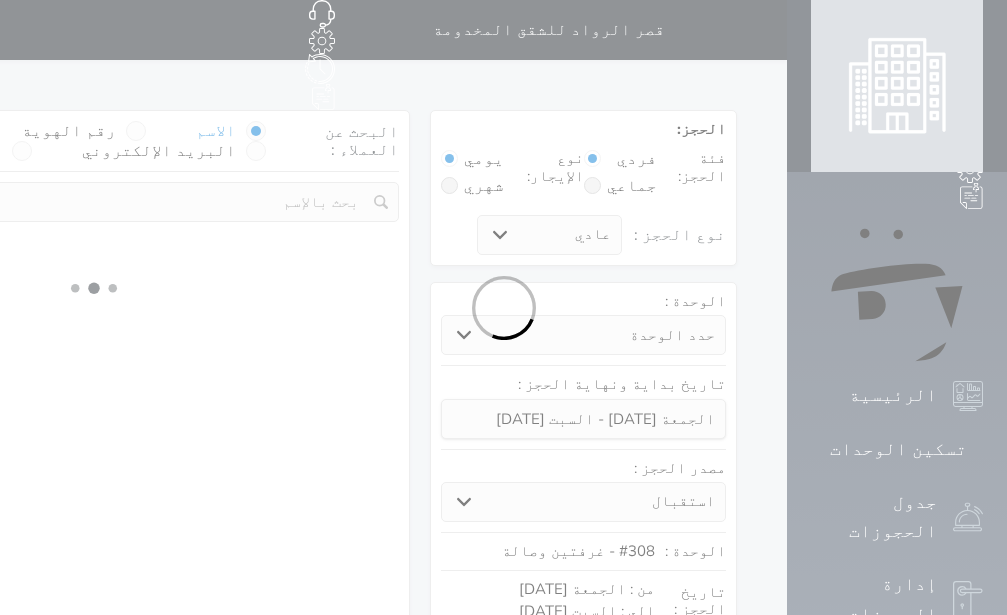 select on "7" 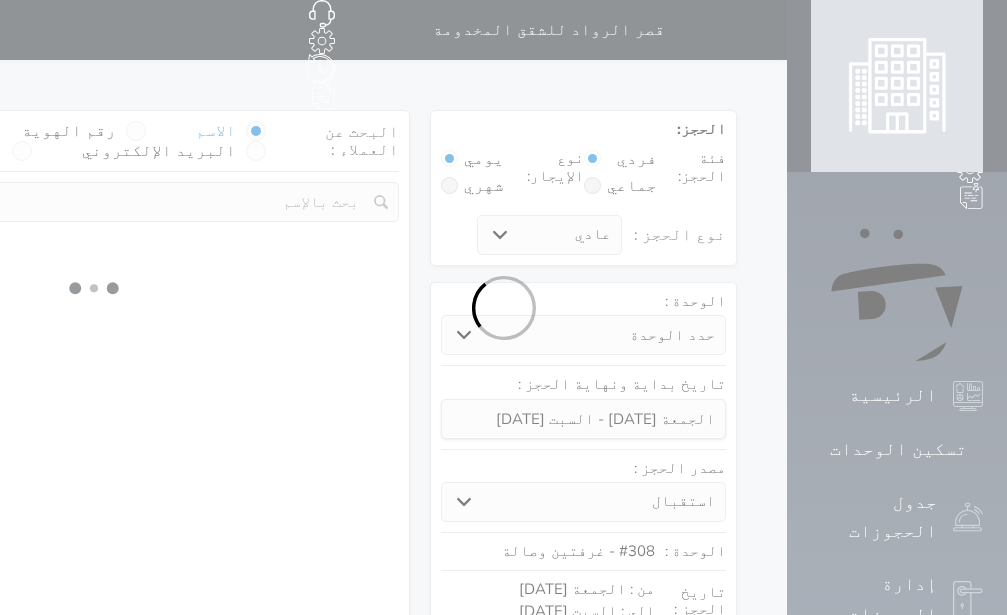 select 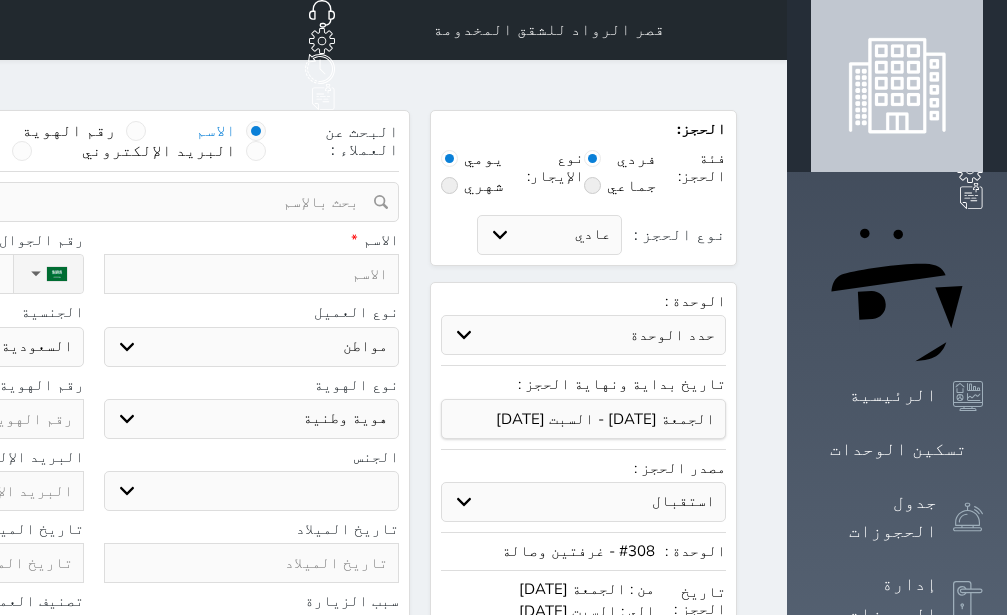 select 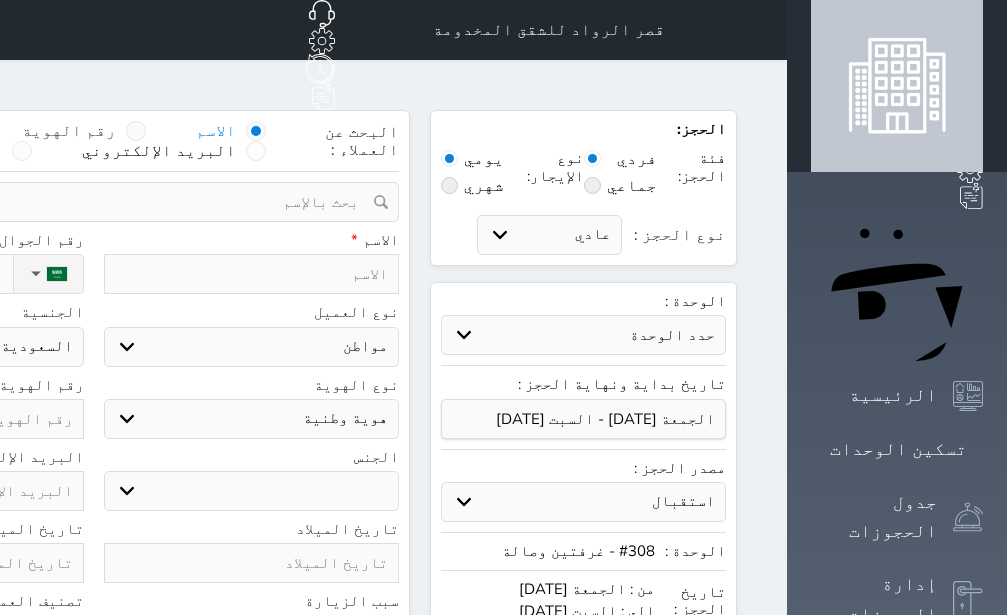 select 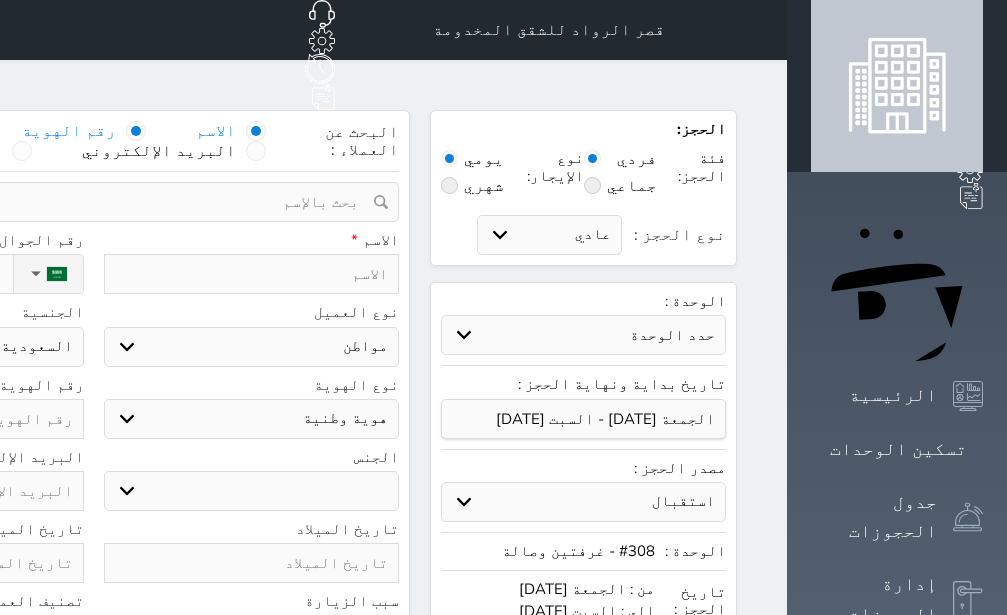 select 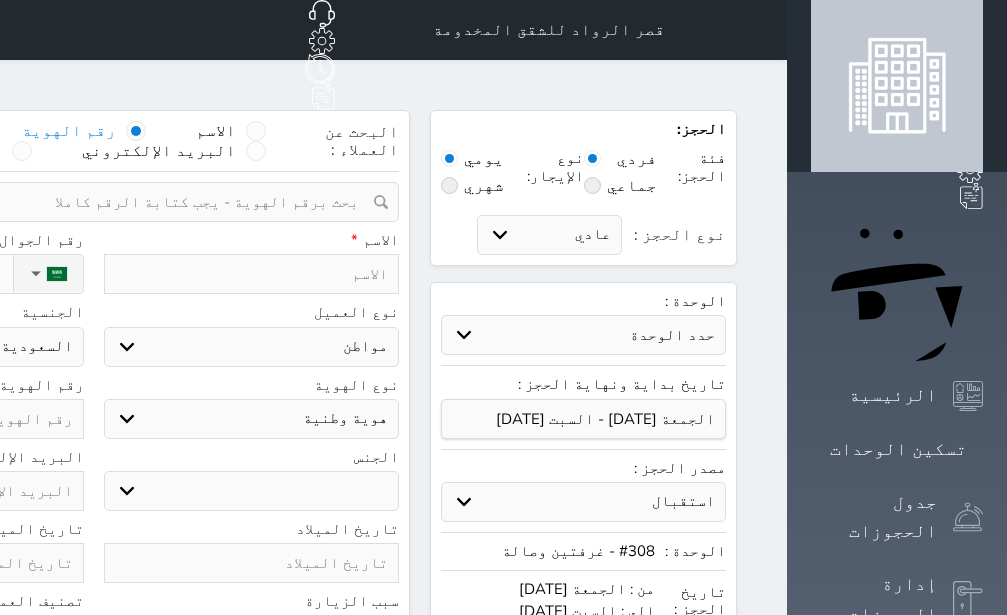 select on "[DEMOGRAPHIC_DATA]" 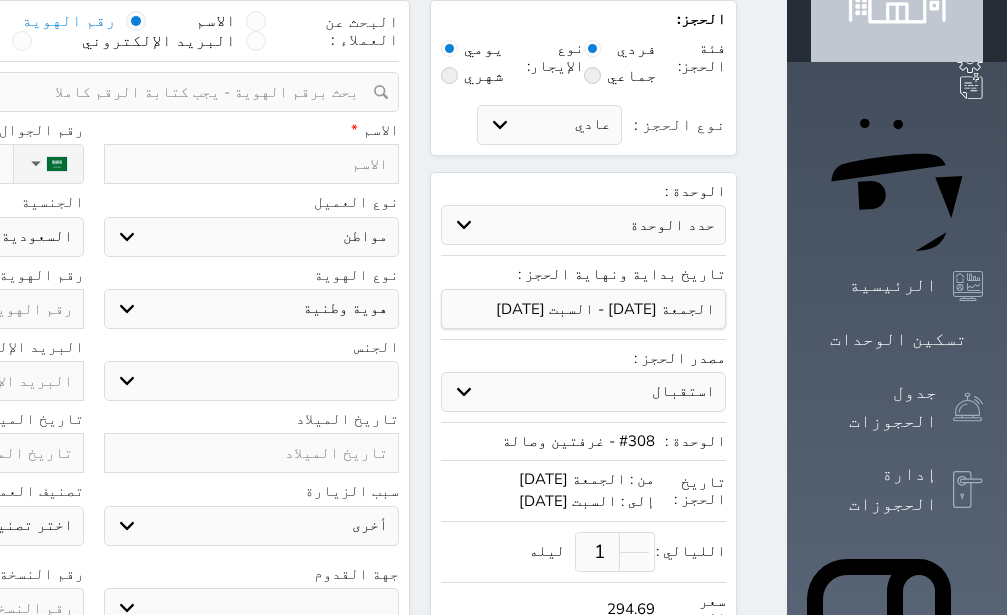 scroll, scrollTop: 378, scrollLeft: 0, axis: vertical 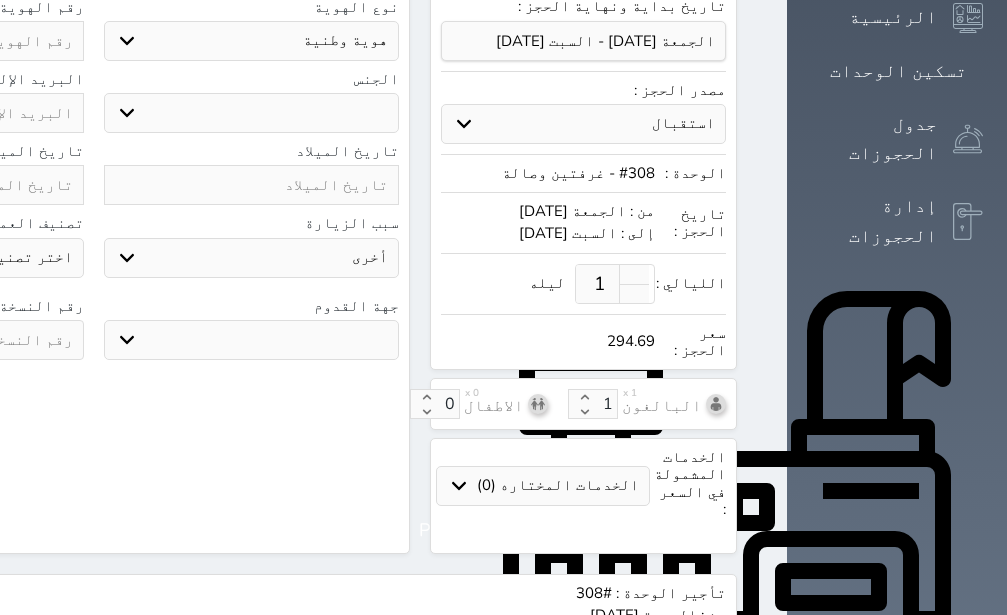 click on "جو بحر ارض" at bounding box center [252, 340] 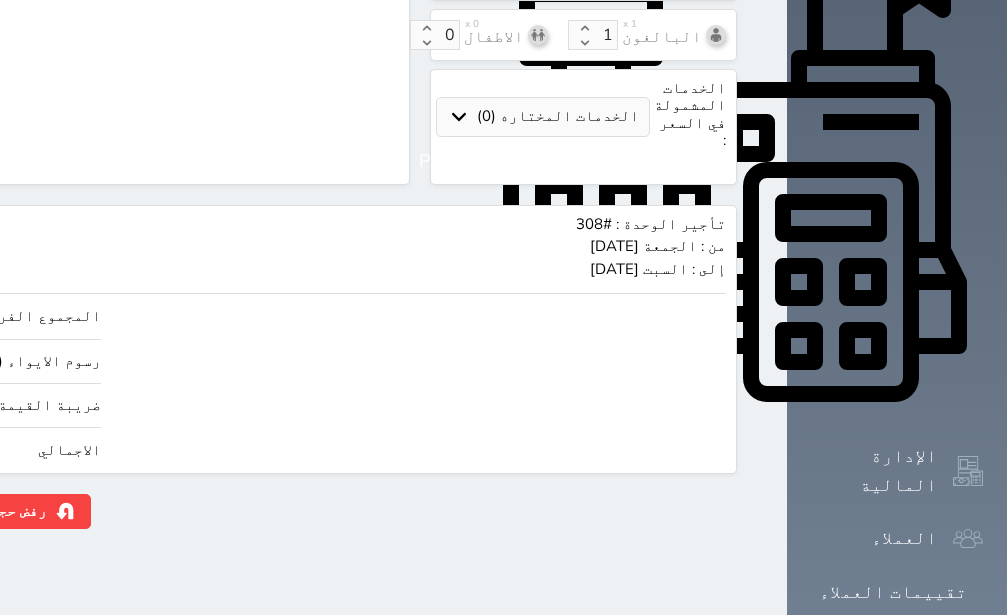 scroll, scrollTop: 767, scrollLeft: 0, axis: vertical 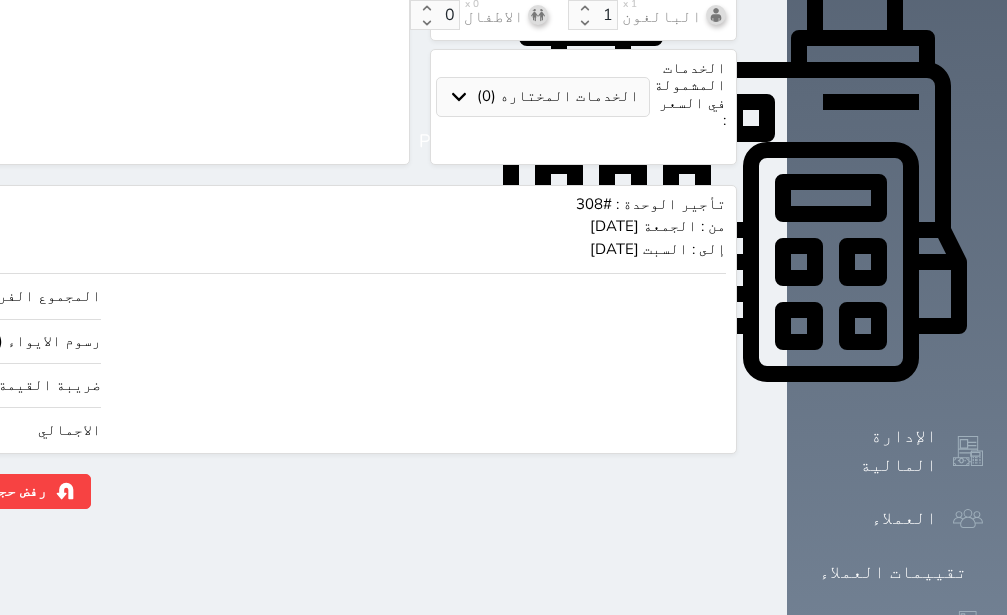 click on "294.69" at bounding box center (-147, 430) 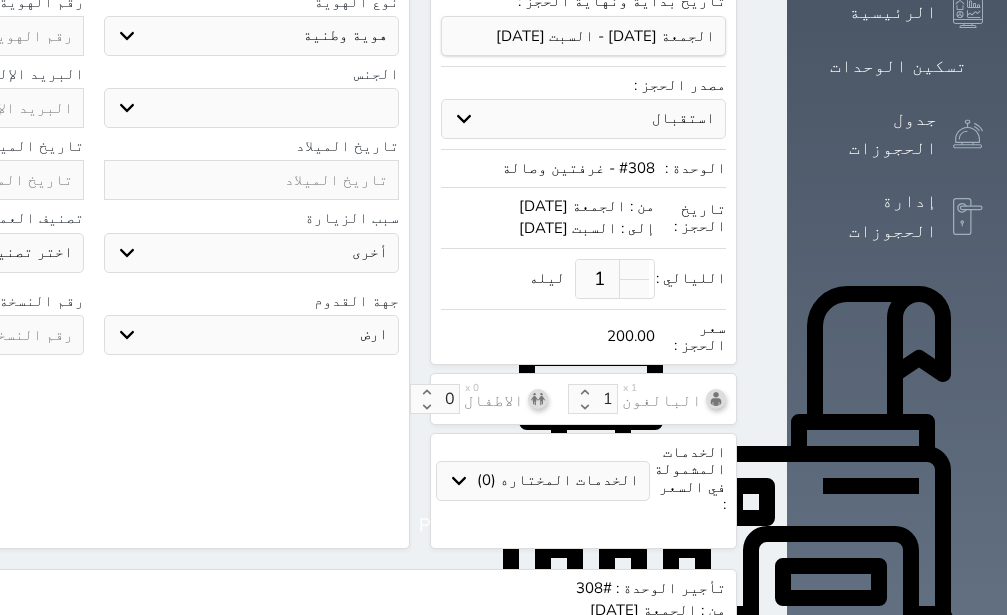 scroll, scrollTop: 11, scrollLeft: 0, axis: vertical 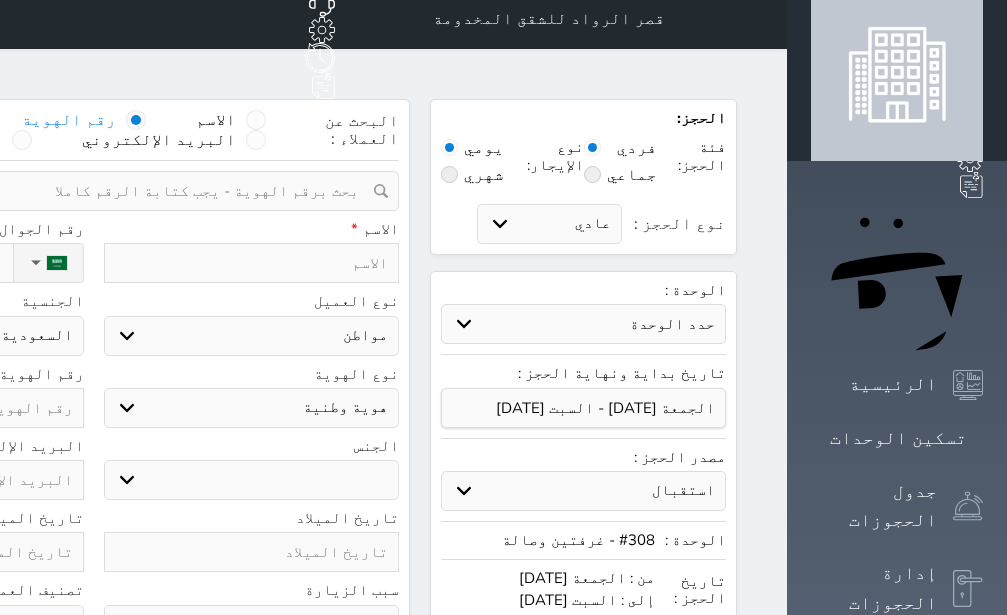 type on "200.00" 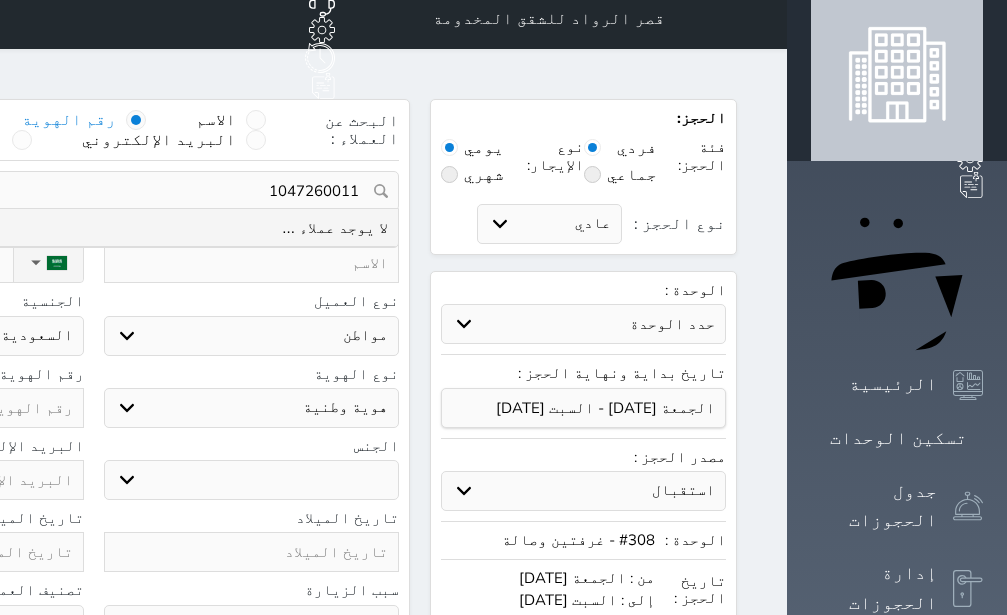 type on "1047260011" 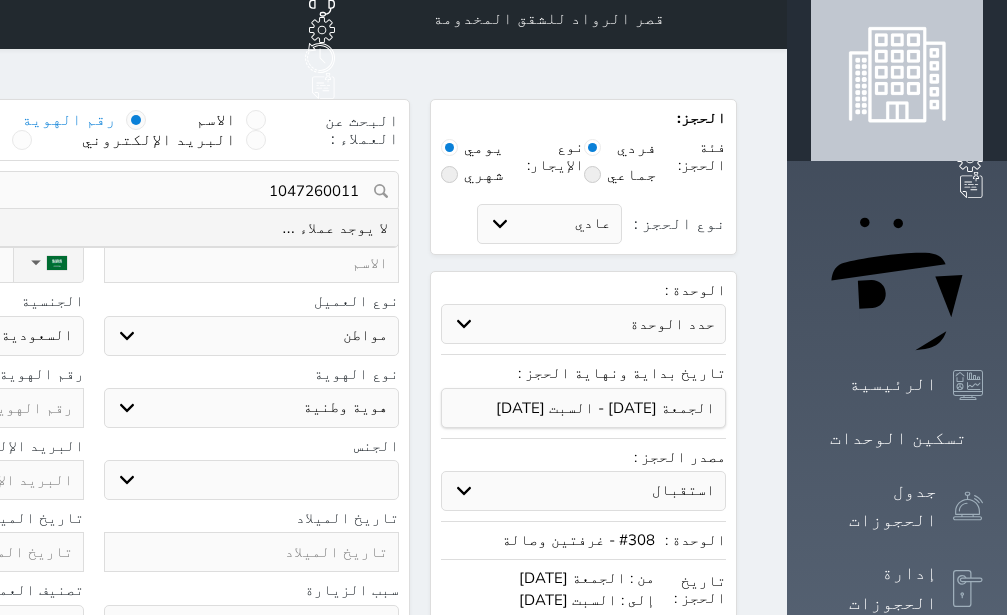 click on "اختر نوع   مواطن مواطن خليجي زائر مقيم" at bounding box center (252, 336) 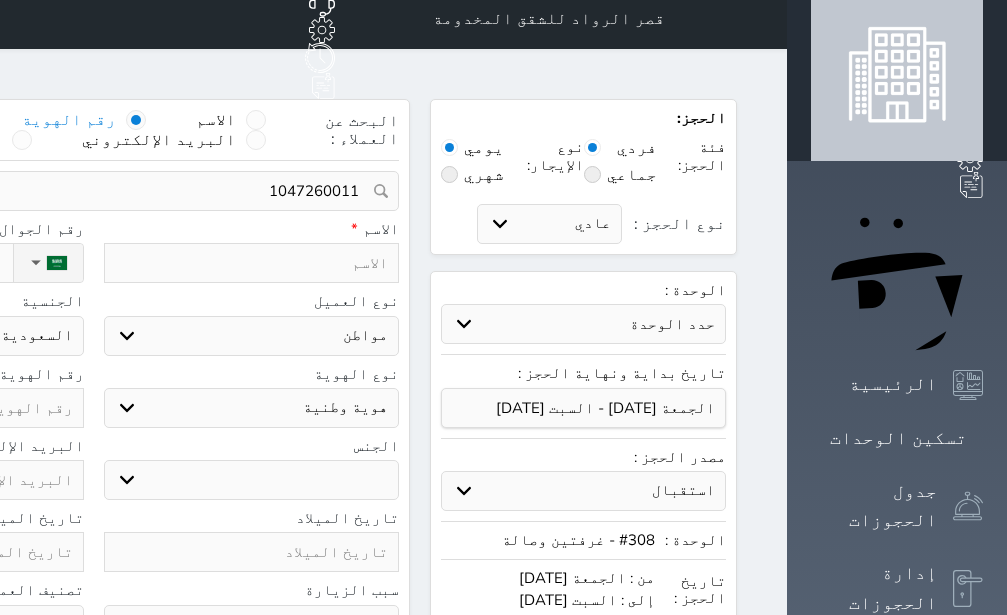 type 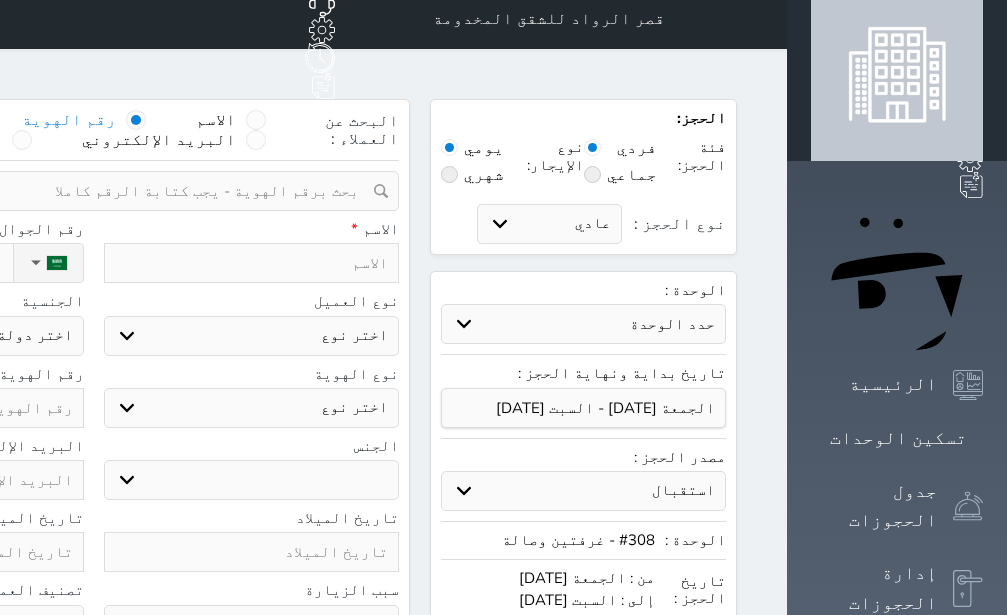 click on "مواطن" at bounding box center (0, 0) 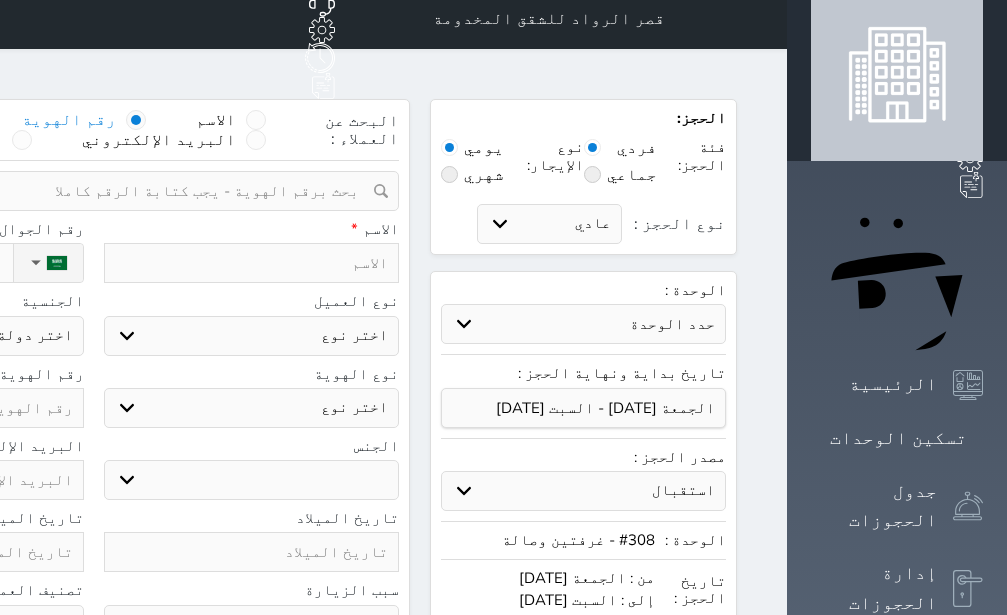 click on "اختر نوع   هوية وطنية هوية عائلية جواز السفر" at bounding box center [252, 408] 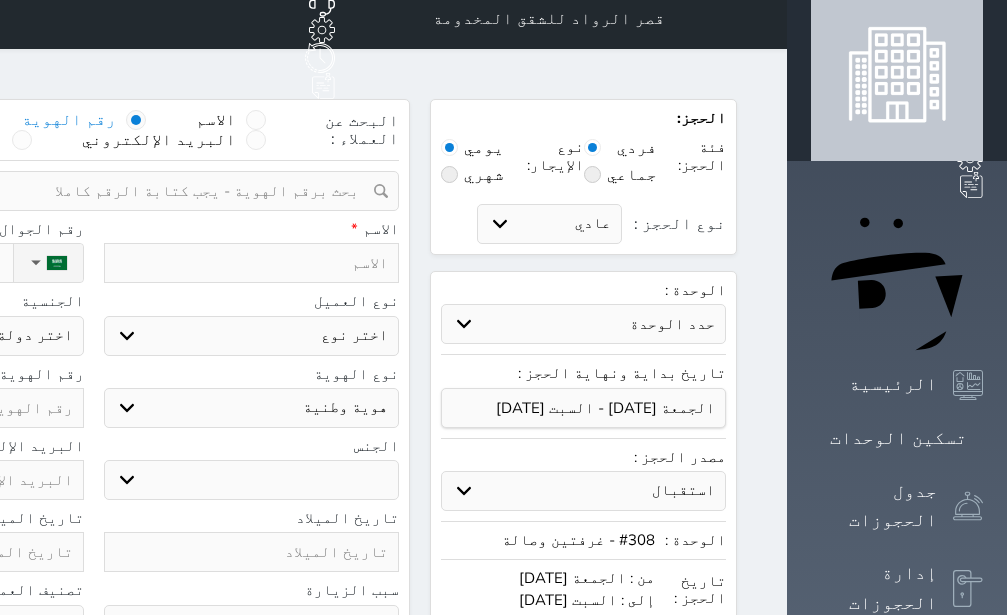 select 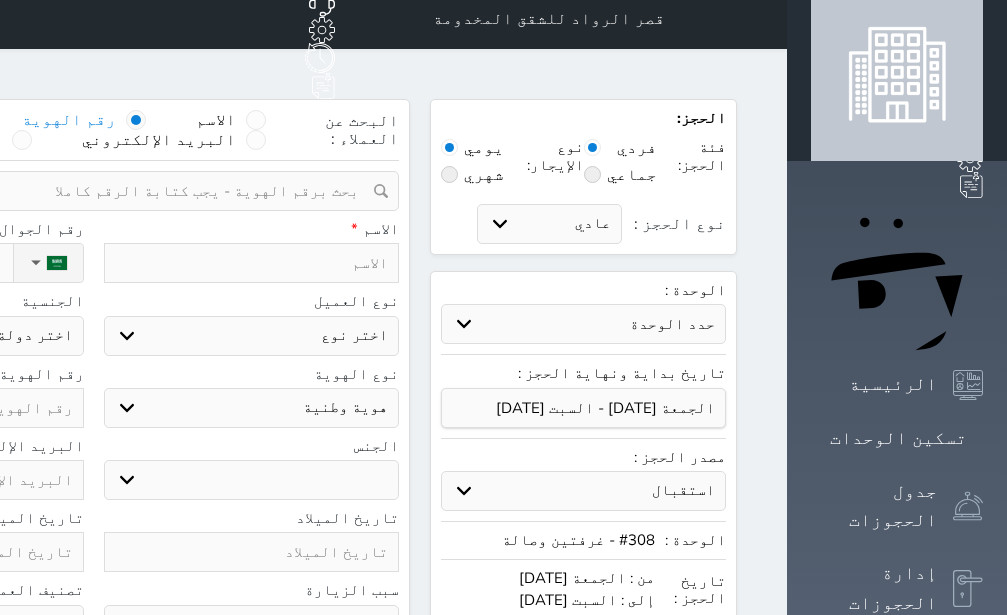 click on "اختر نوع   مواطن مواطن خليجي زائر مقيم" at bounding box center (252, 336) 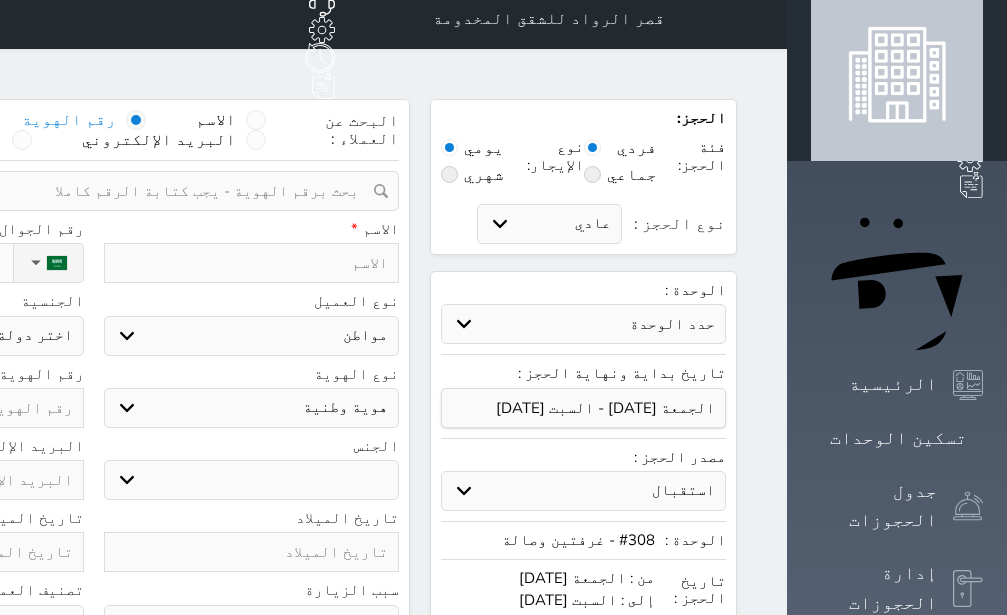 click on "مواطن" at bounding box center [0, 0] 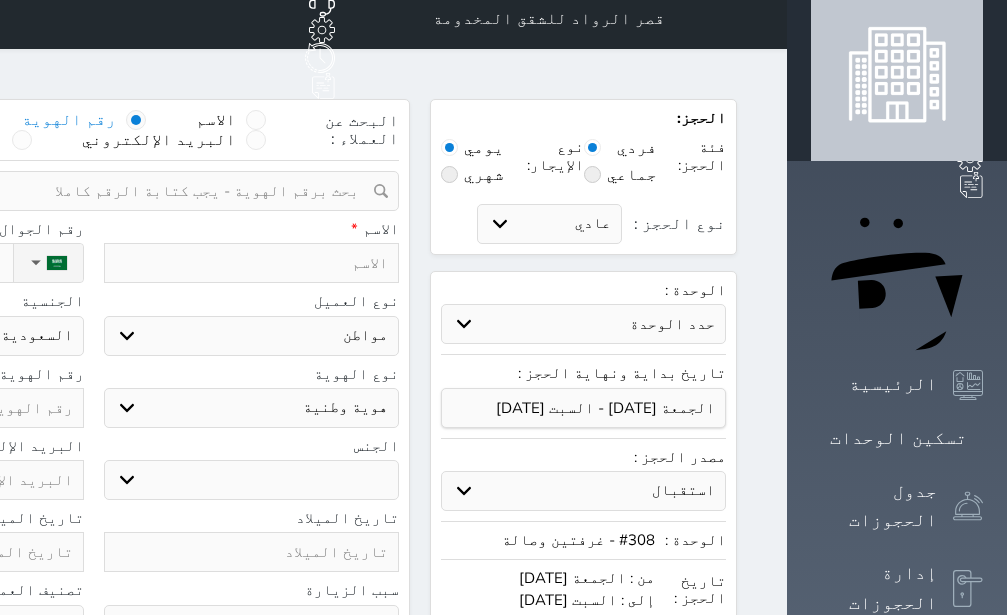 click at bounding box center [252, 263] 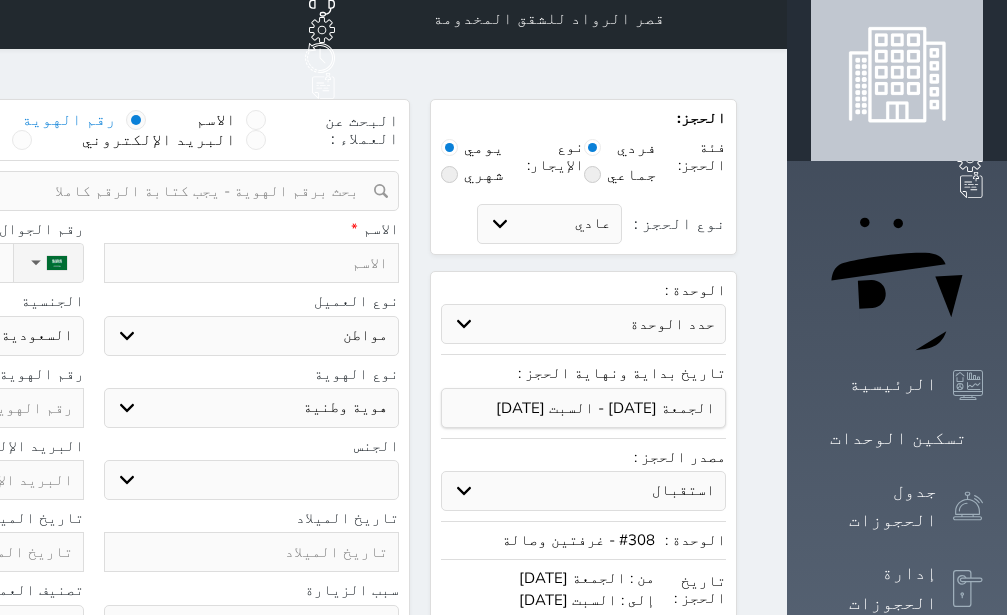 type on "ع" 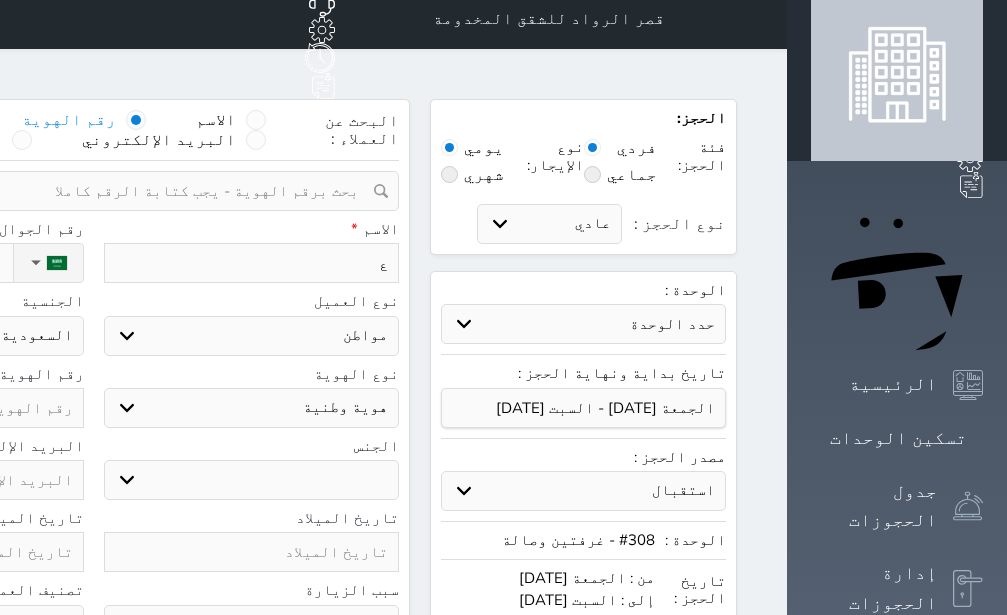 select 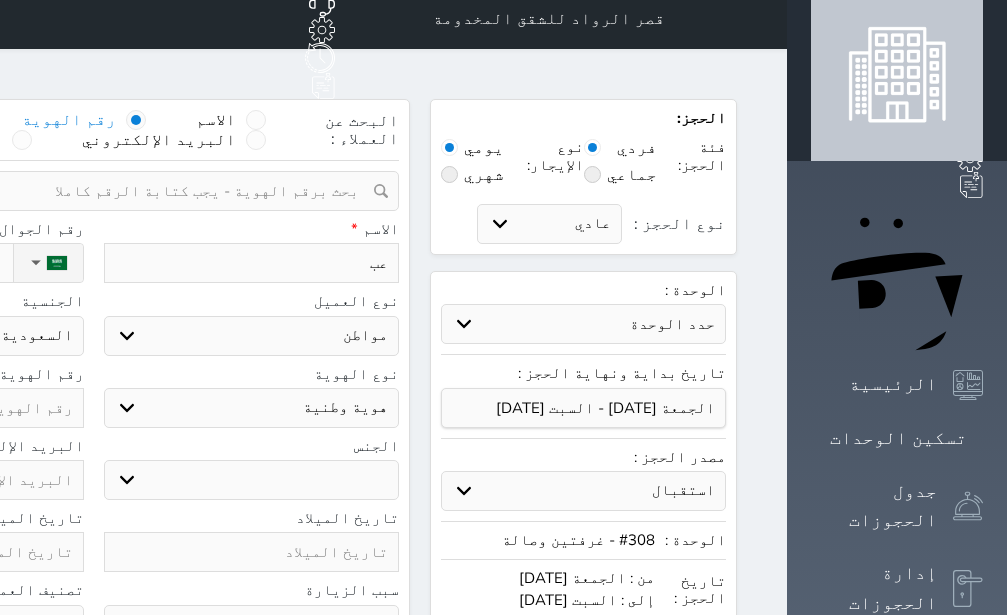 type on "عبد" 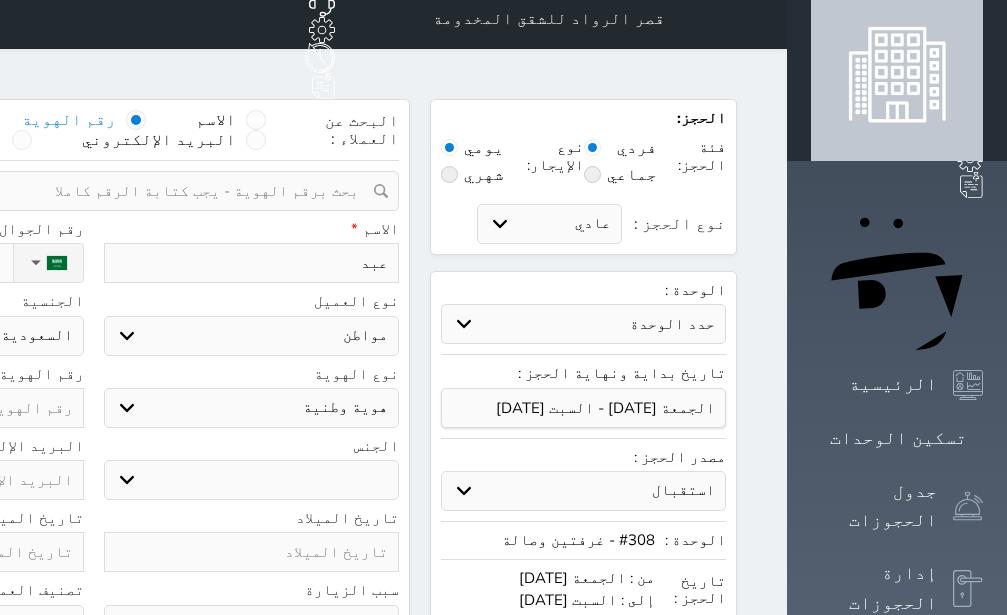 type on "[PERSON_NAME]" 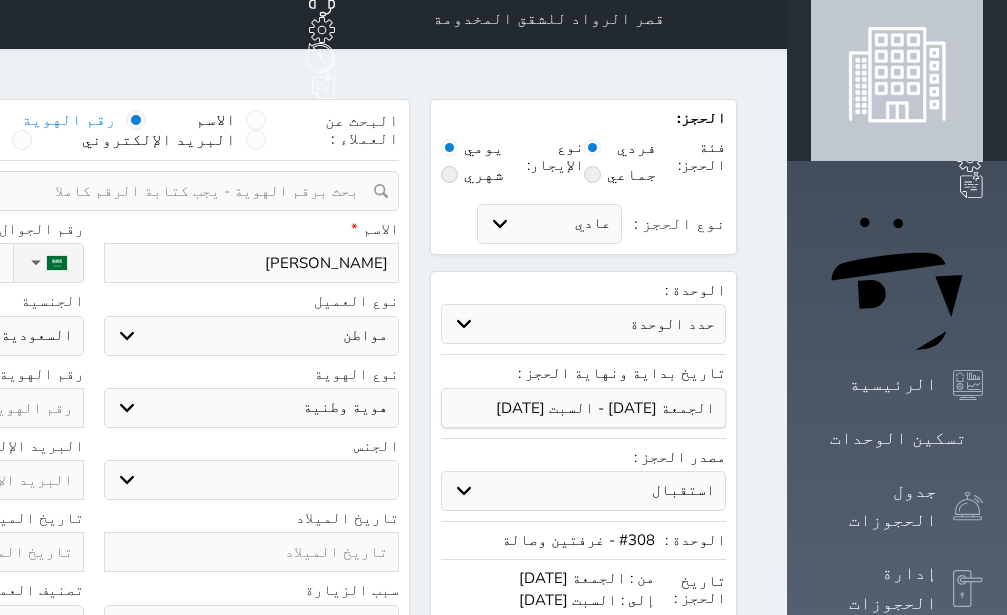 type on "عبدال" 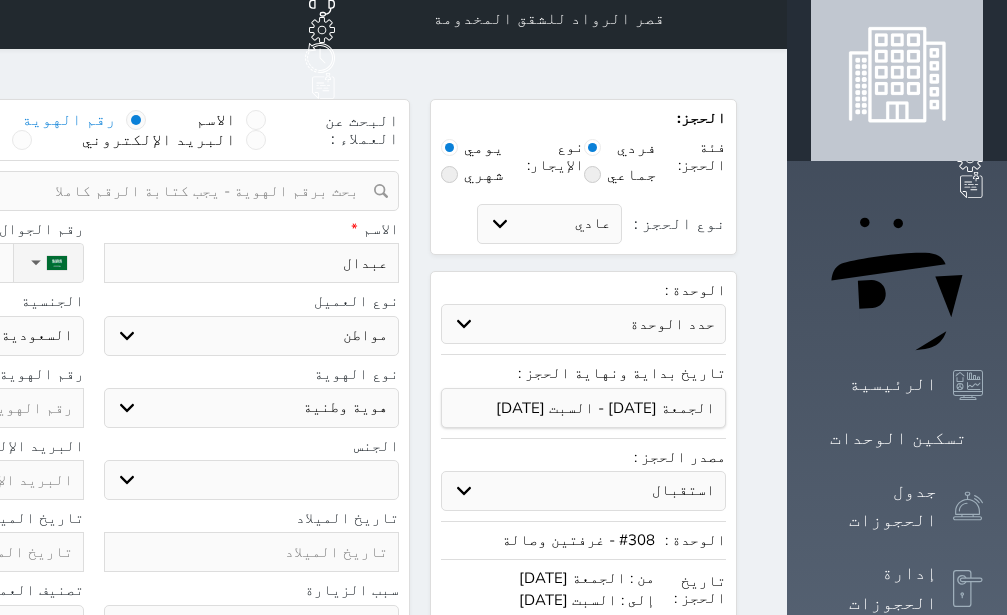 type on "عبدالل" 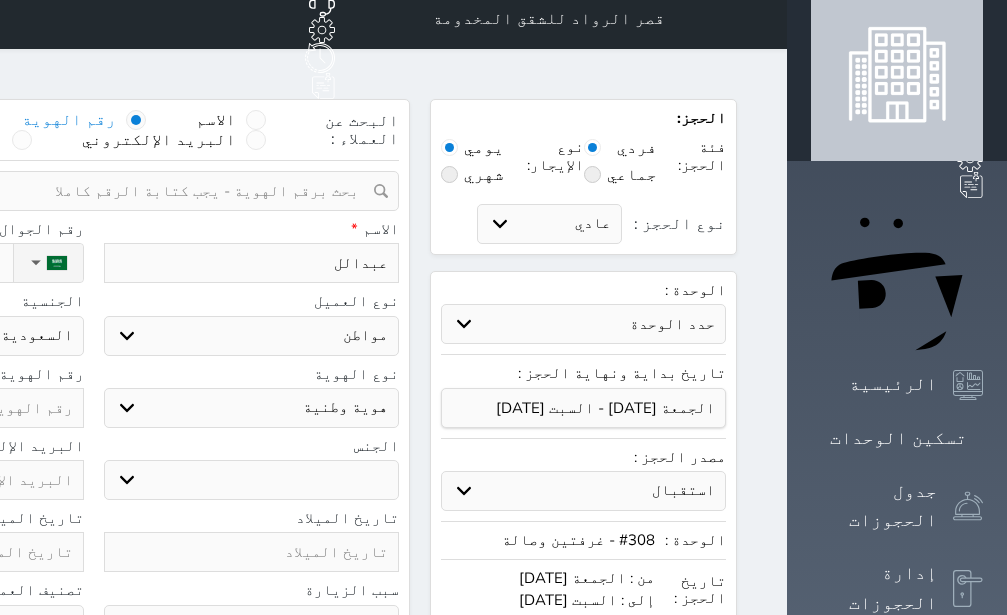 type on "[PERSON_NAME]" 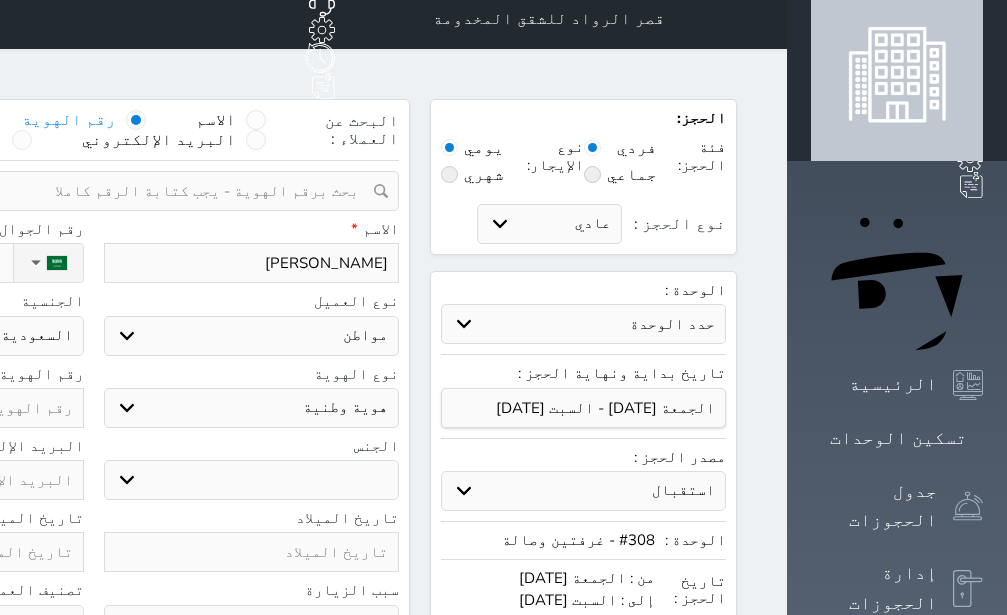 type on "[PERSON_NAME]" 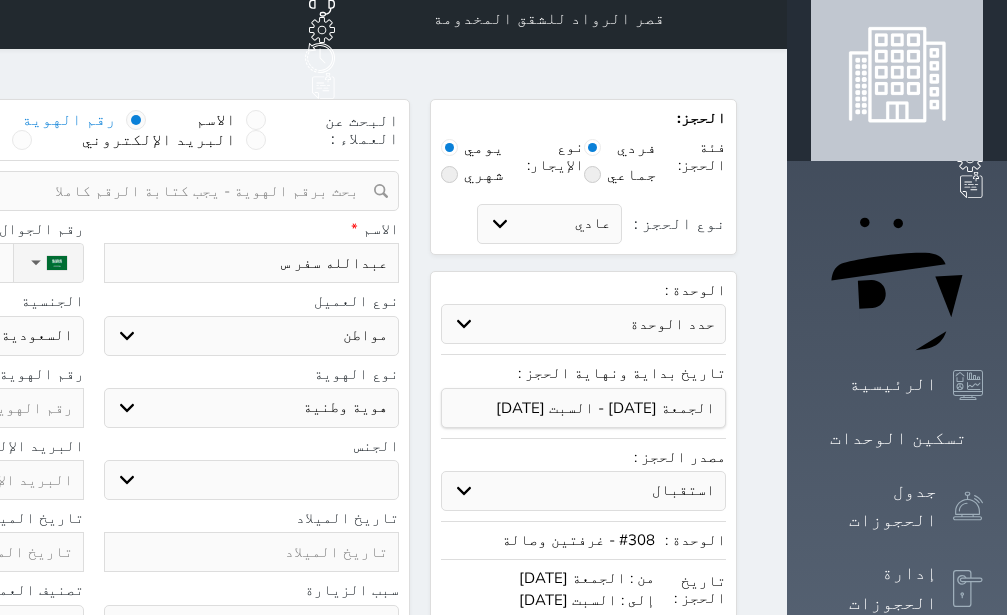 type on "[PERSON_NAME] سفر سع" 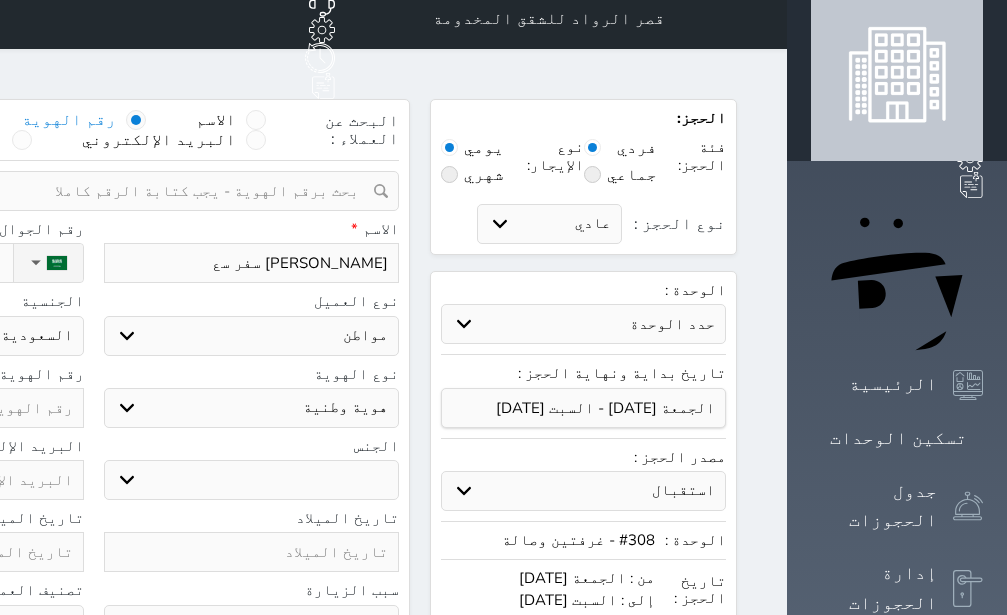 type on "[PERSON_NAME] سفر سعي" 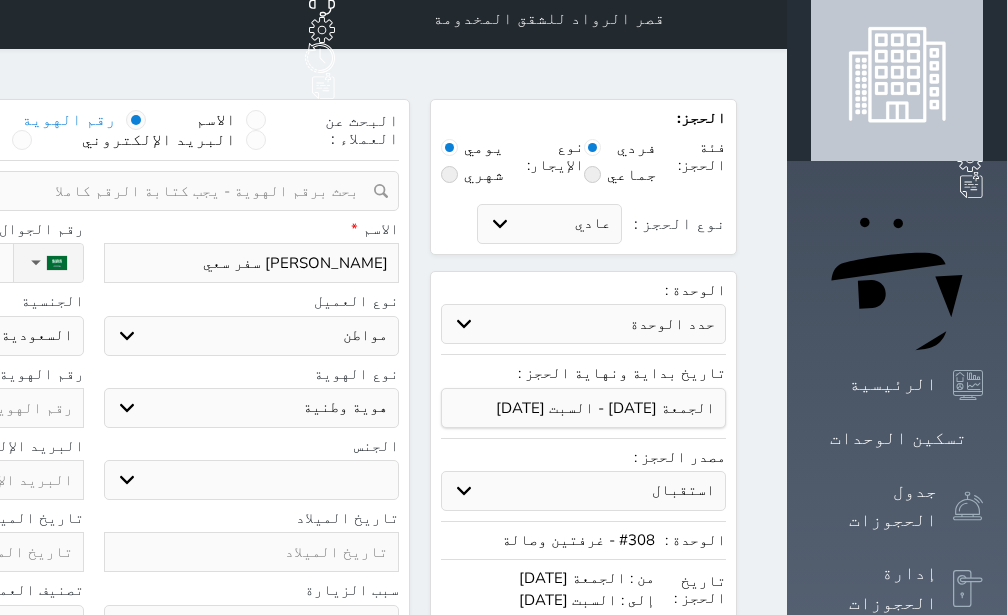 type on "[PERSON_NAME]" 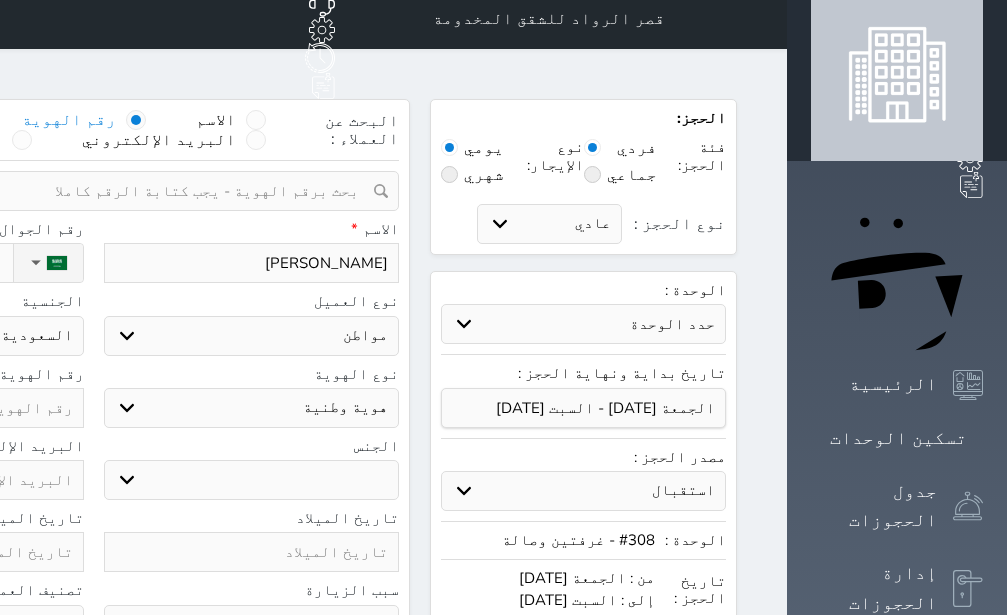 type on "[PERSON_NAME]" 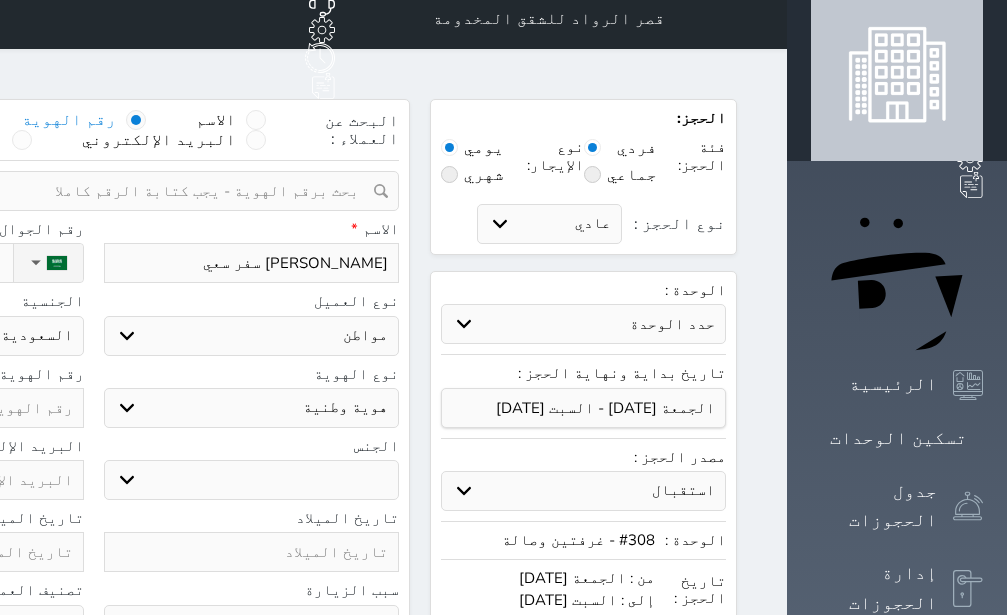 type on "[PERSON_NAME] سفر سع" 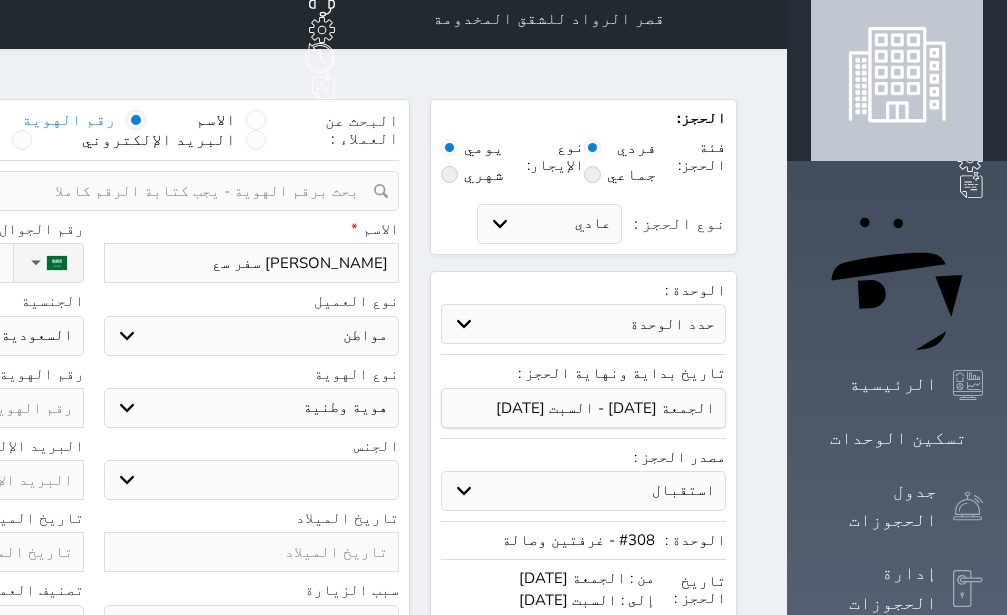type on "عبدالله سفر س" 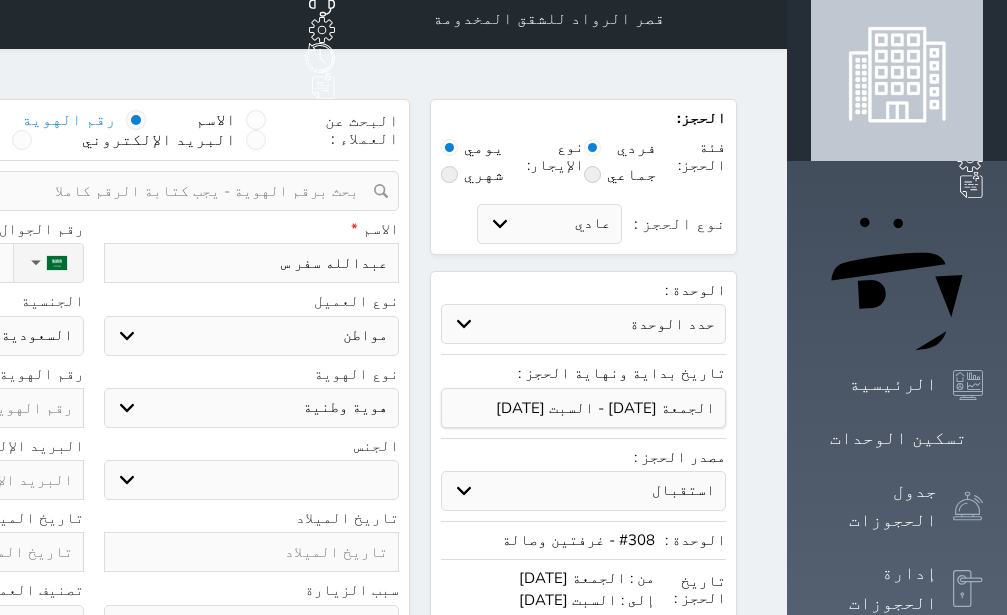 type on "[PERSON_NAME]" 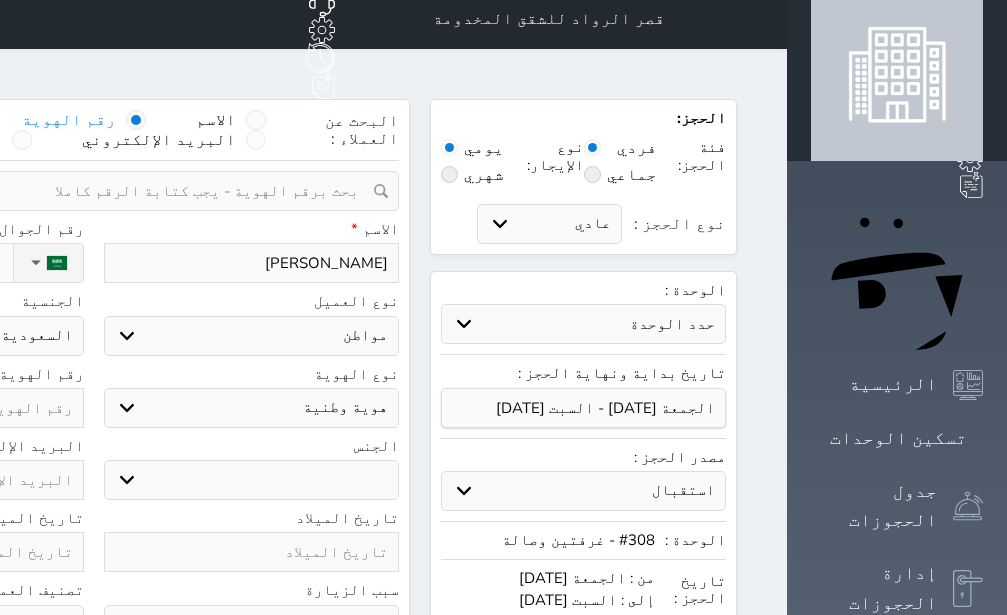 type on "[PERSON_NAME] ا" 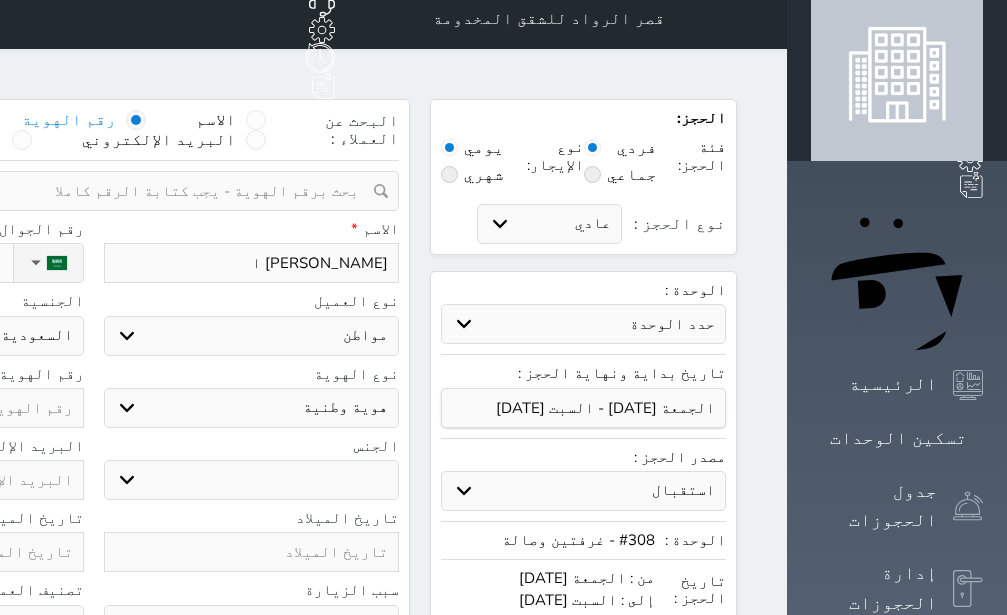 type on "عبدالله سفر ال" 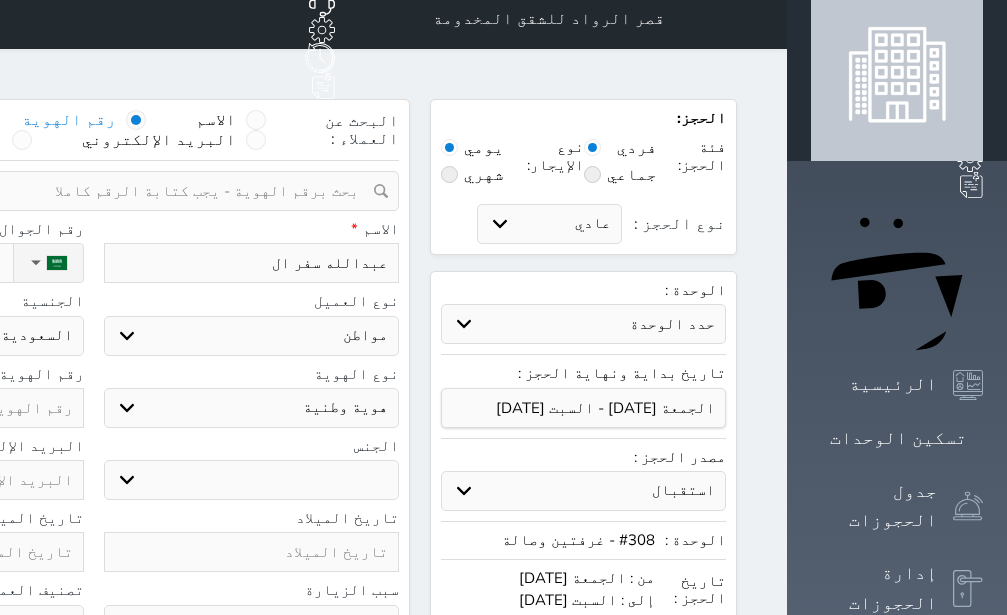type on "[PERSON_NAME] سفر الق" 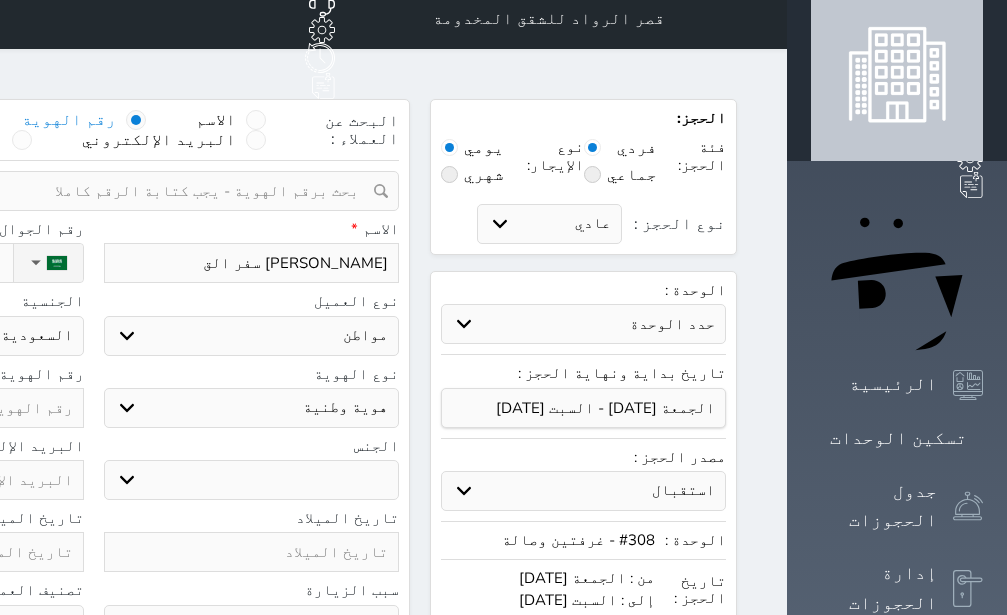 select 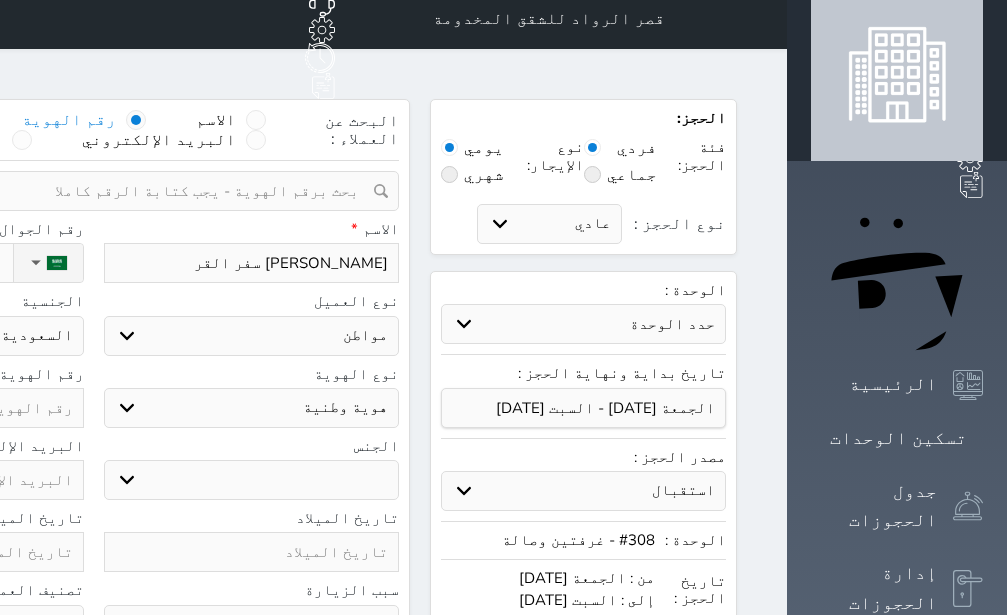 select 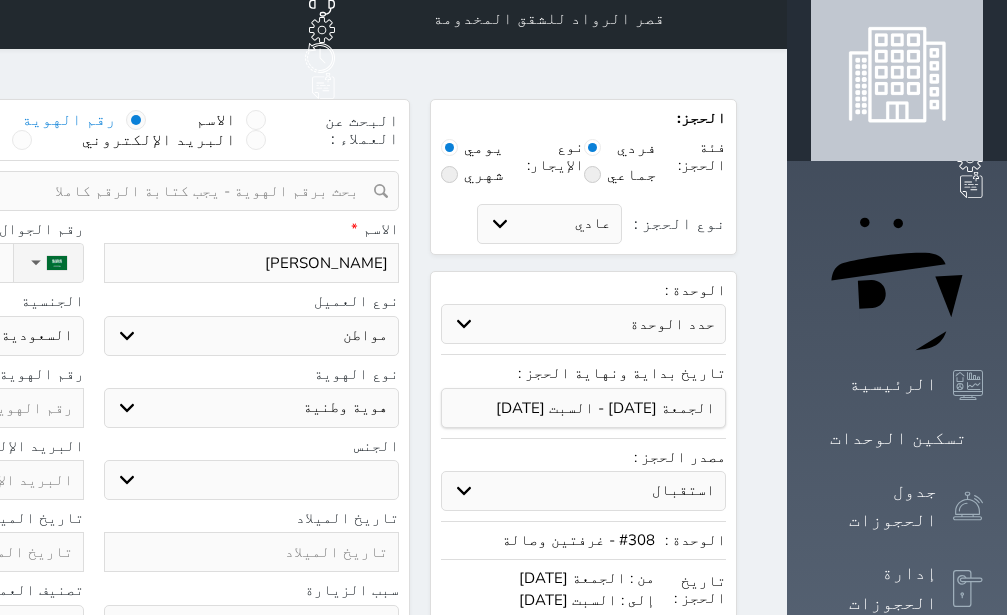 type on "[PERSON_NAME]" 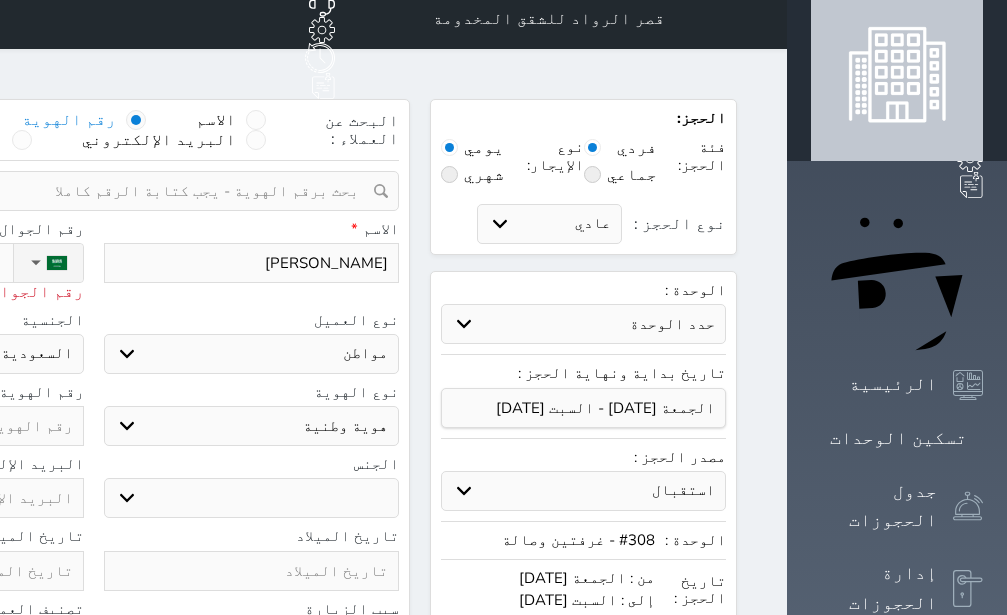 type on "05" 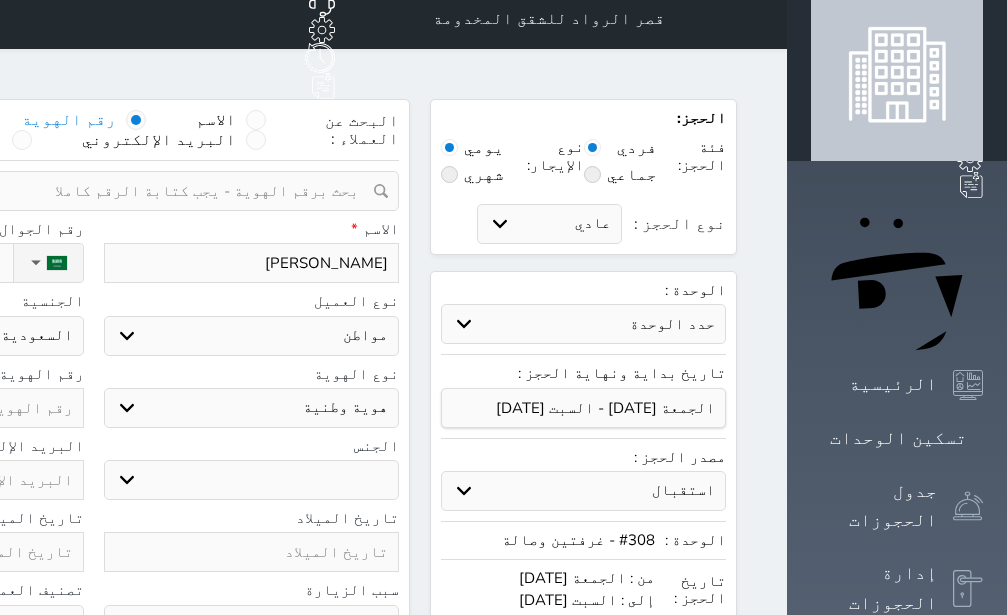 type on "[PHONE_NUMBER]" 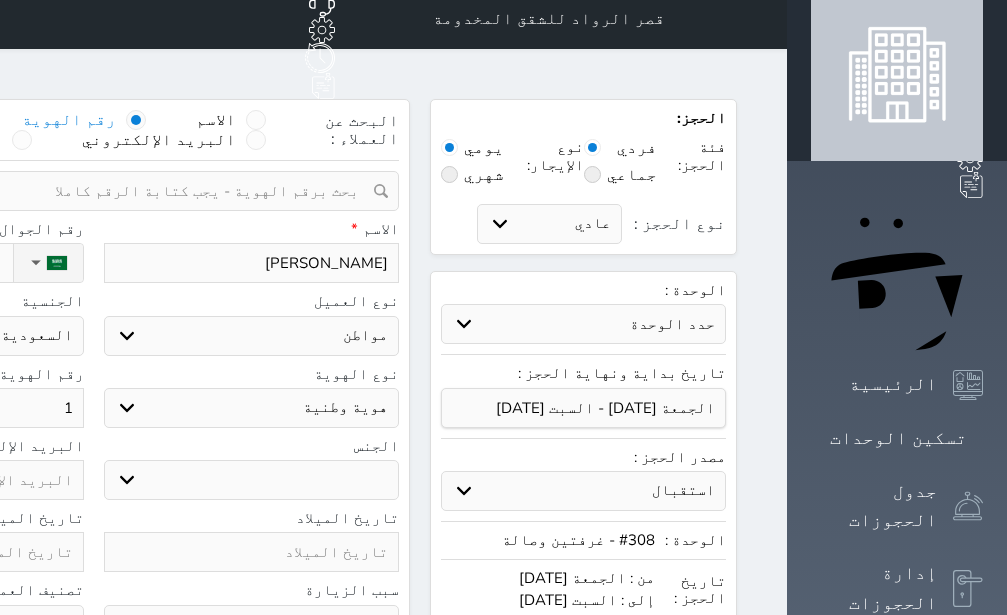 select 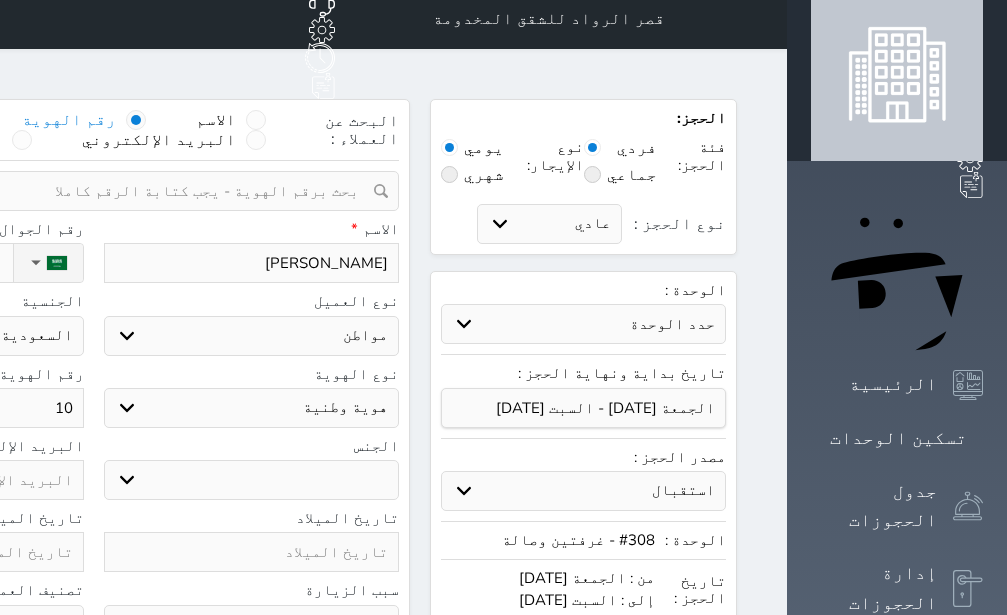 type on "104" 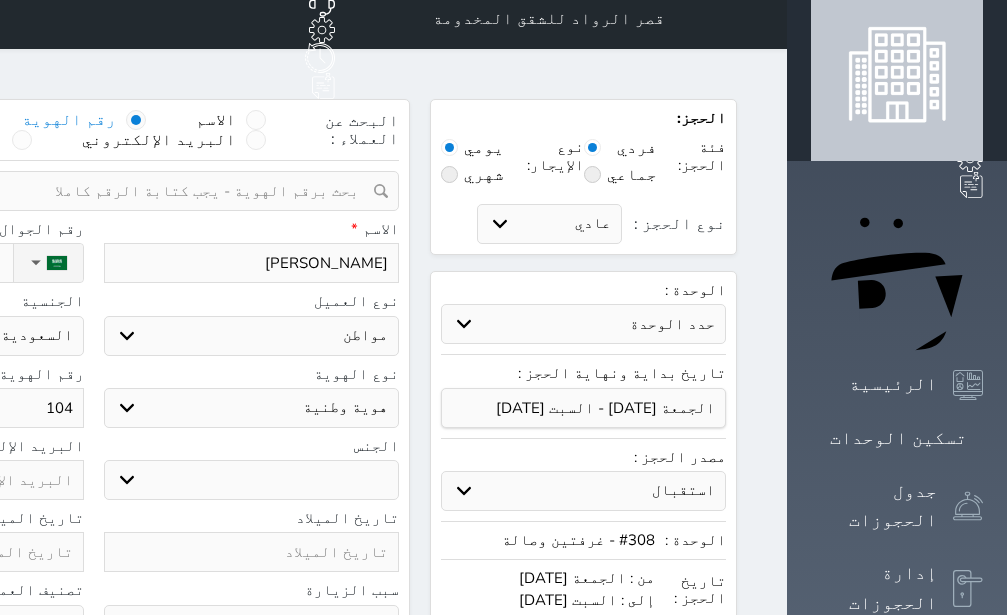 type on "1047" 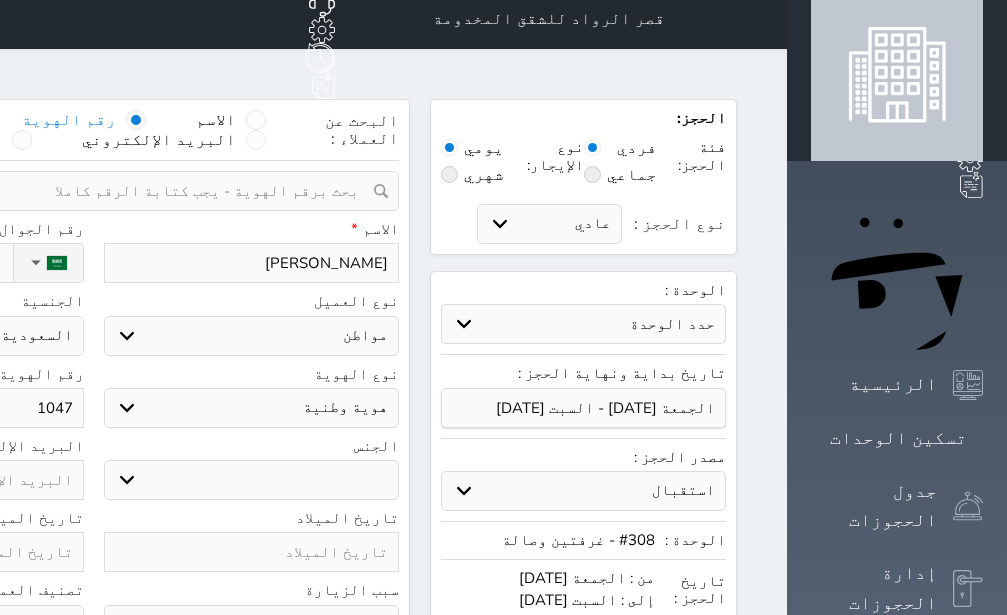type on "10472" 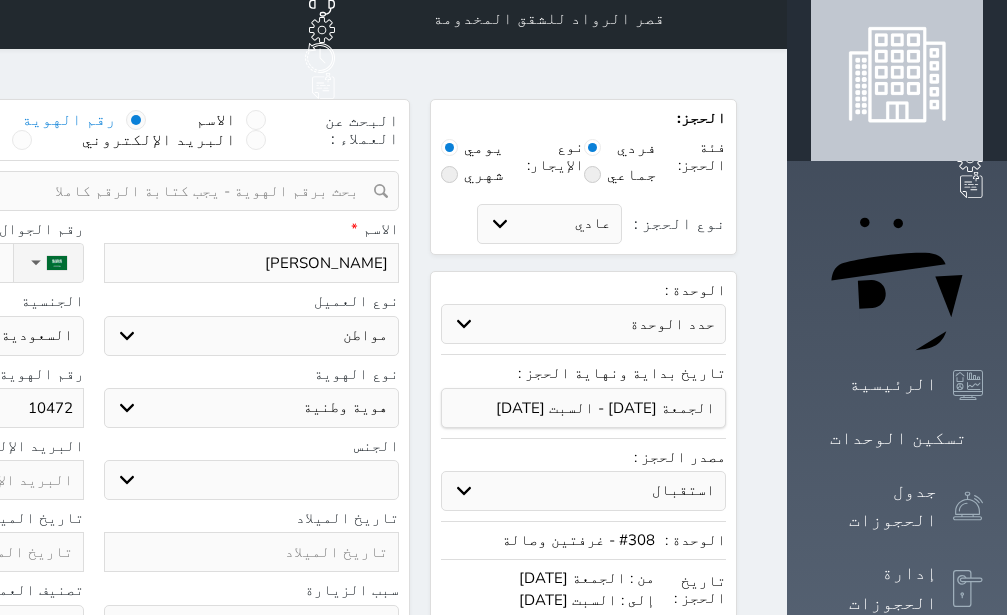 type on "104726" 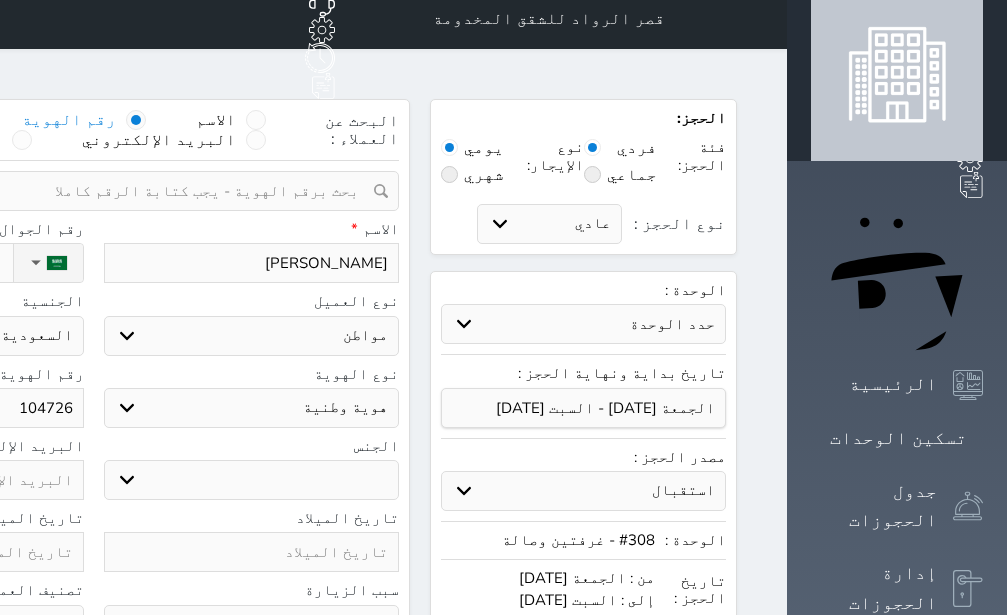 select 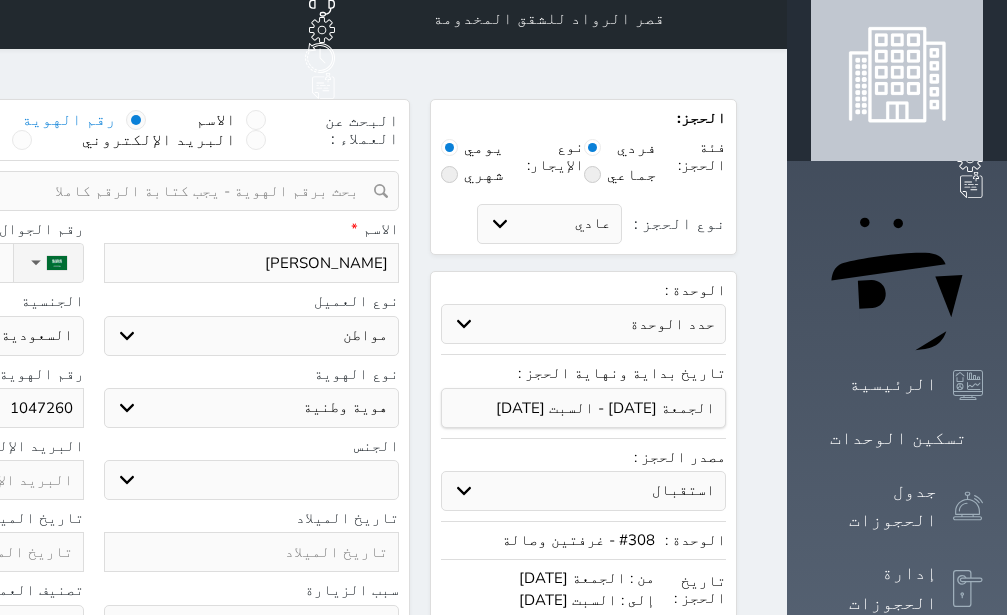 select 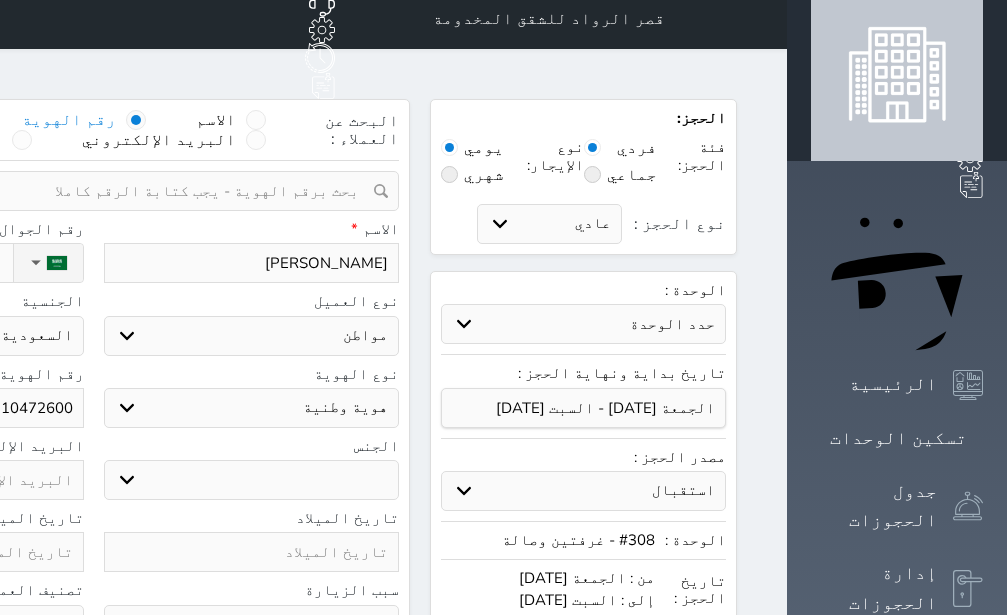 type on "104726001" 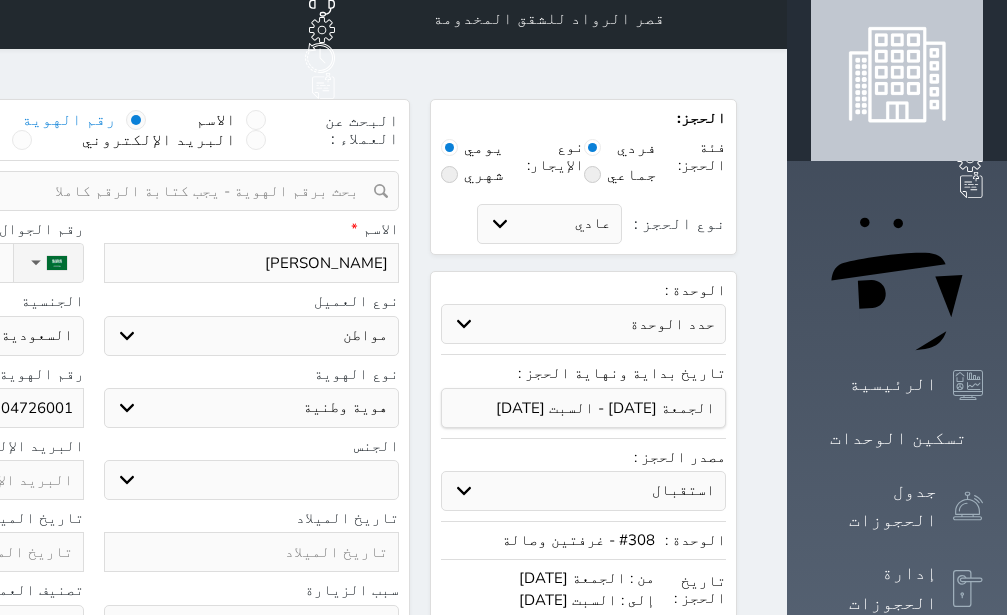 type on "1047260011" 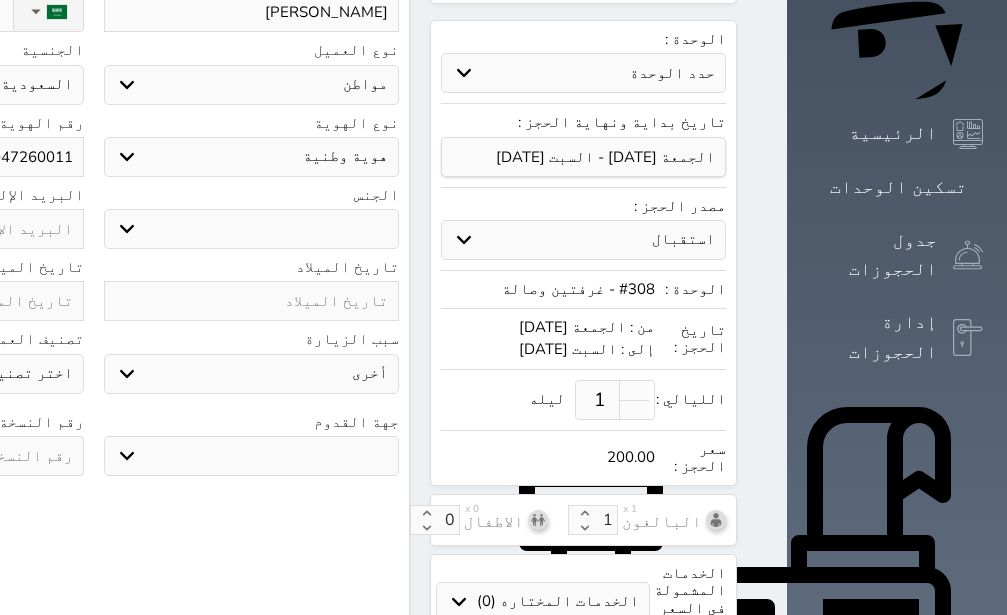 scroll, scrollTop: 263, scrollLeft: 0, axis: vertical 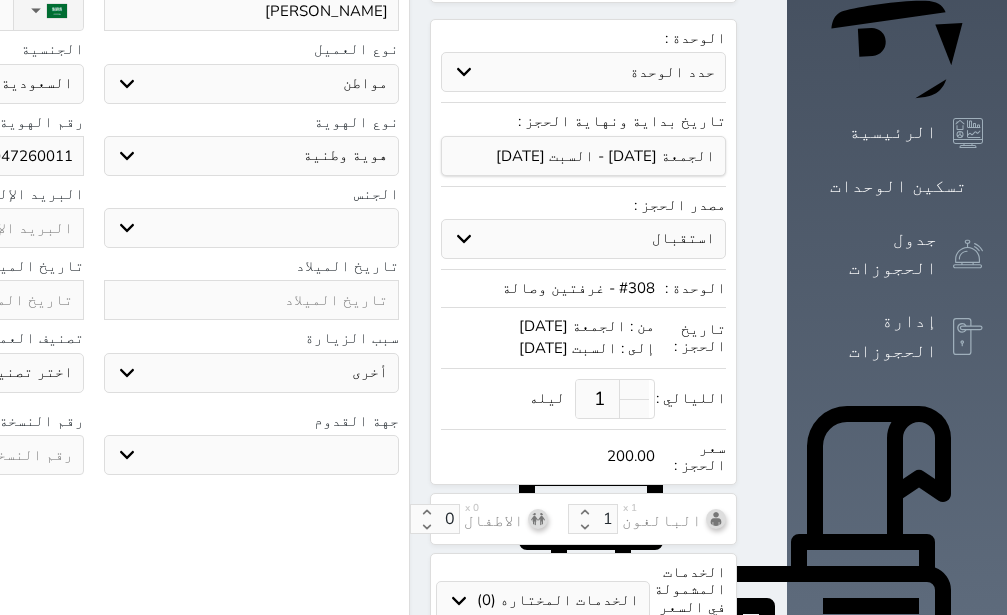 type on "1047260011" 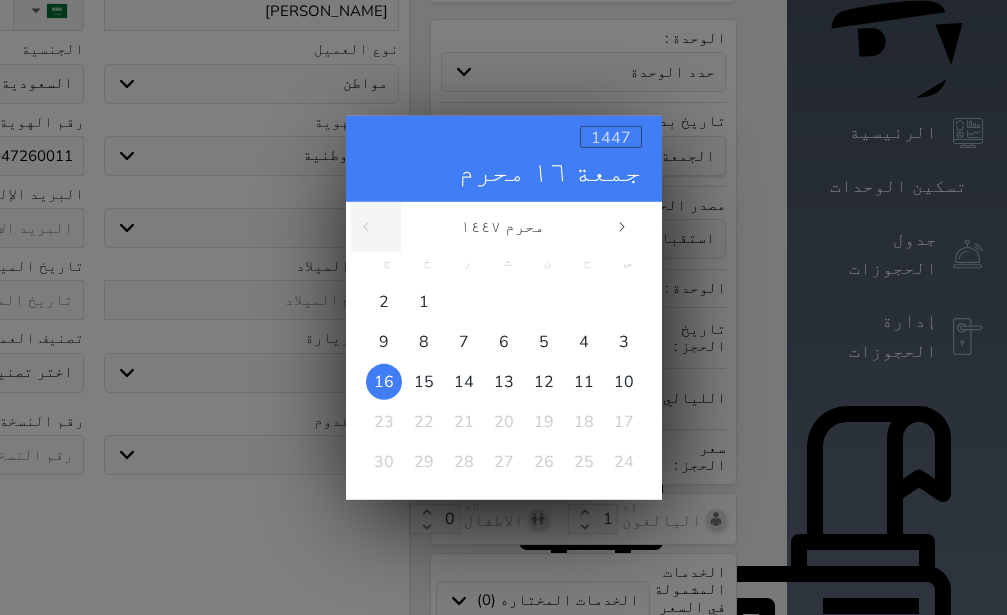 click on "1447" at bounding box center [611, 137] 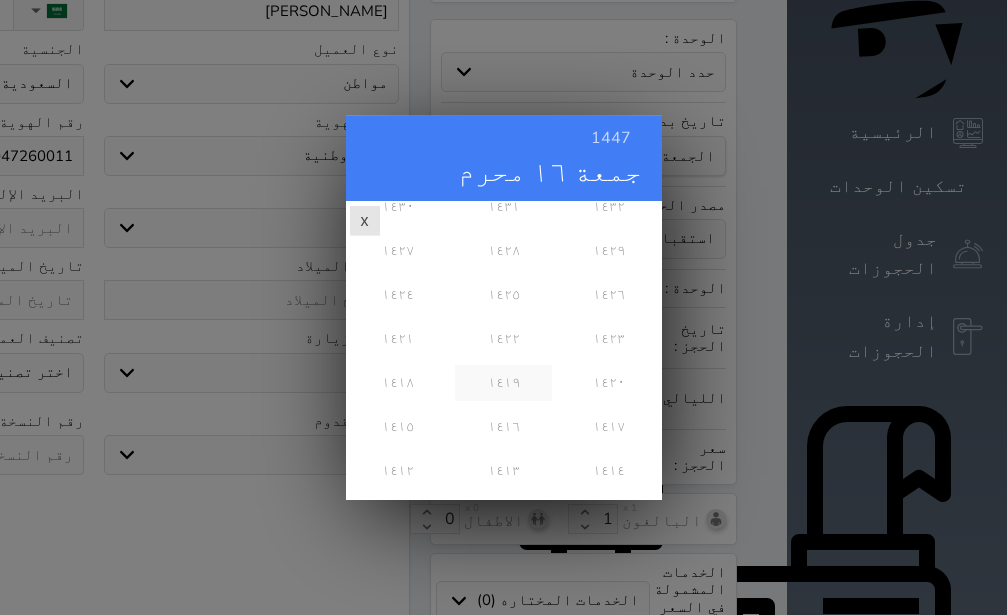 scroll, scrollTop: 443, scrollLeft: 0, axis: vertical 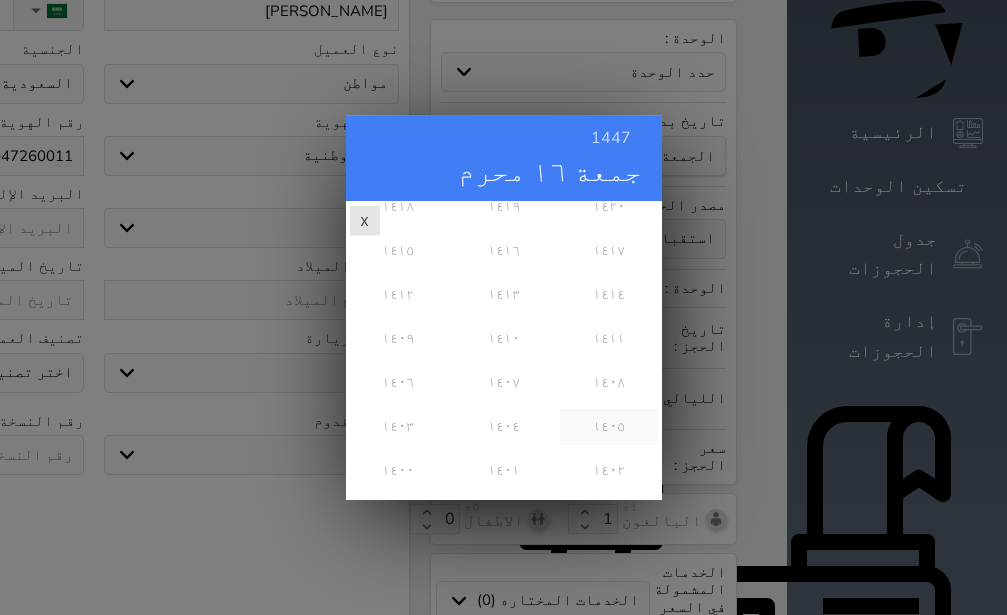 click on "١٤٠٥" at bounding box center [608, 426] 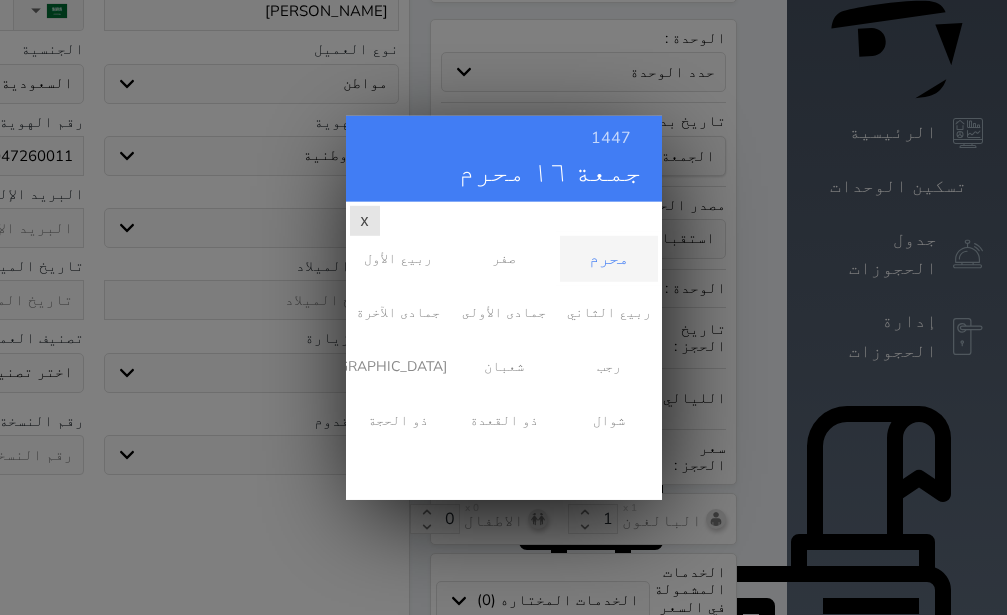 click on "محرم" at bounding box center [608, 258] 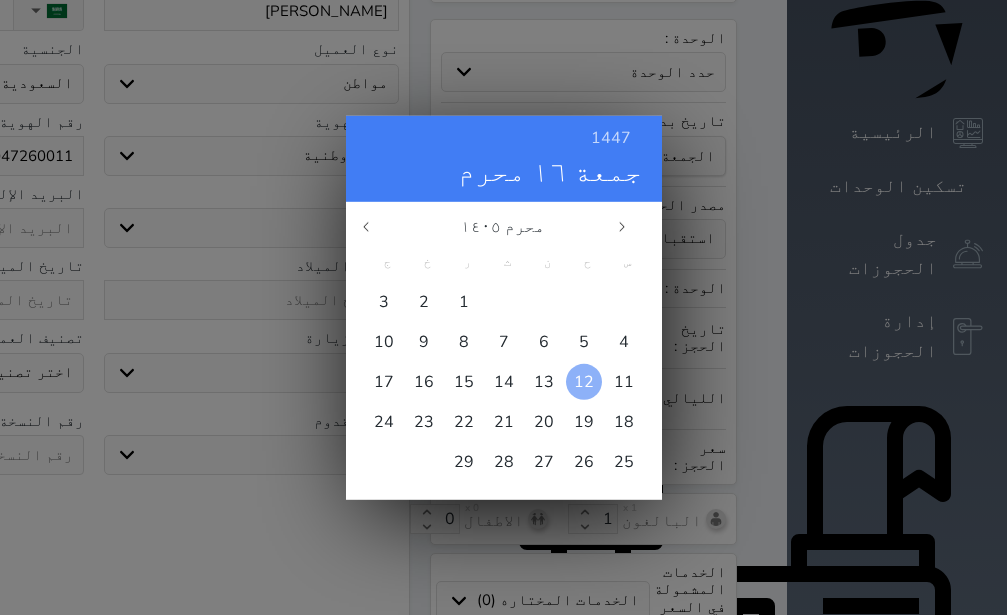 click on "12" at bounding box center (584, 381) 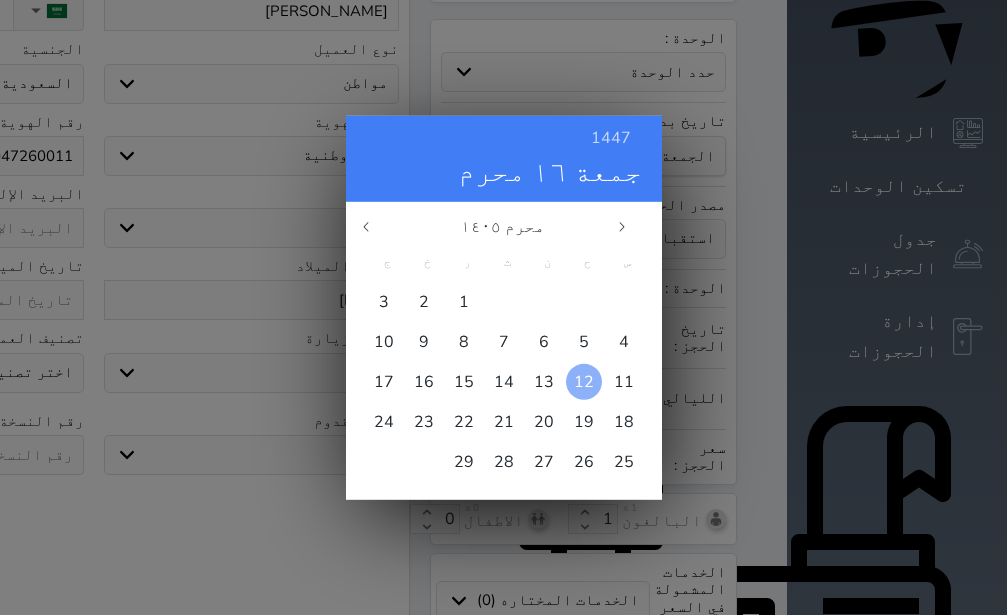type on "[DATE]" 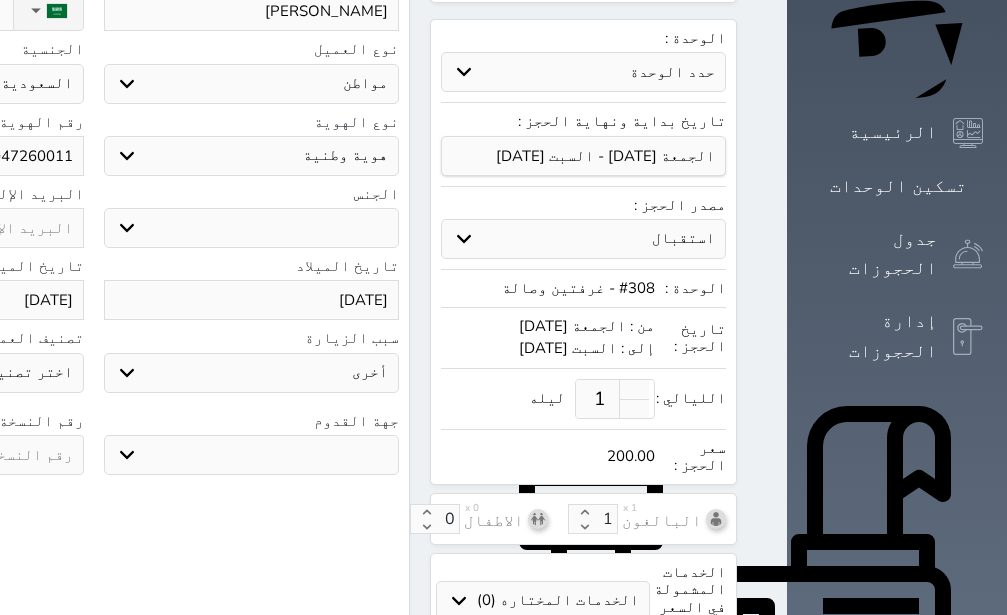 click on "جو بحر ارض" at bounding box center [252, 455] 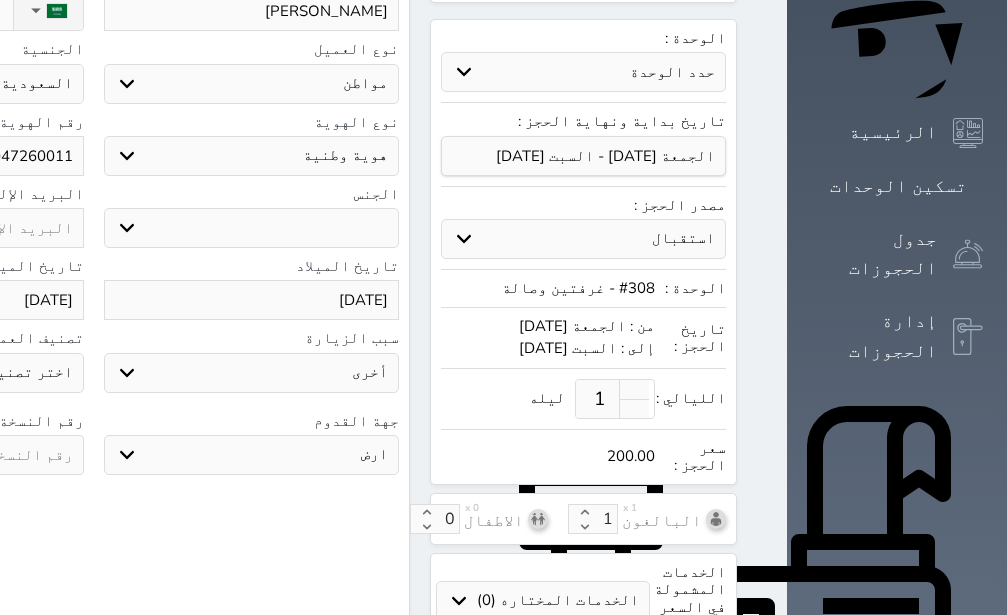 click at bounding box center [-64, 455] 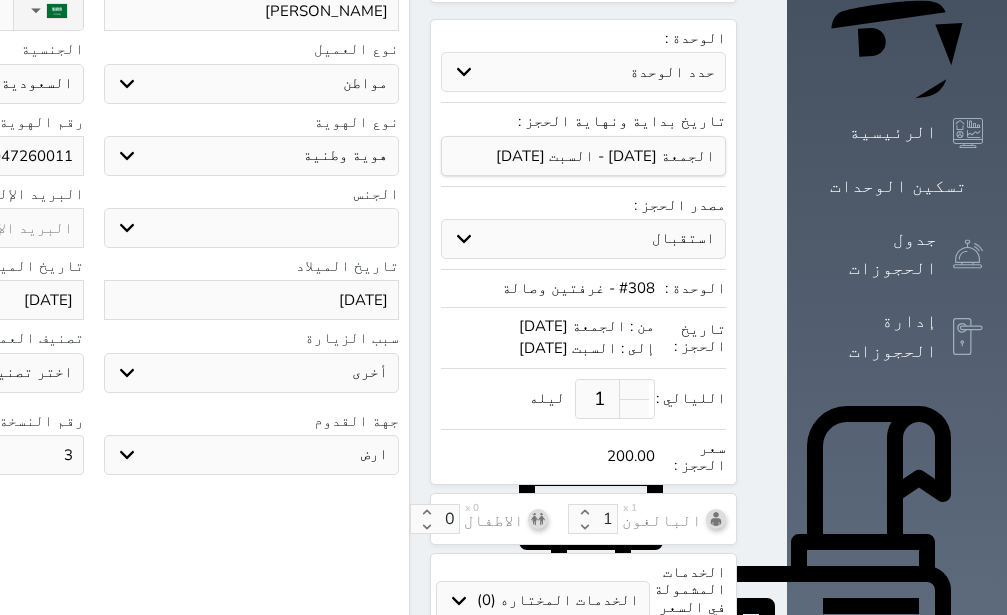 scroll, scrollTop: 767, scrollLeft: 0, axis: vertical 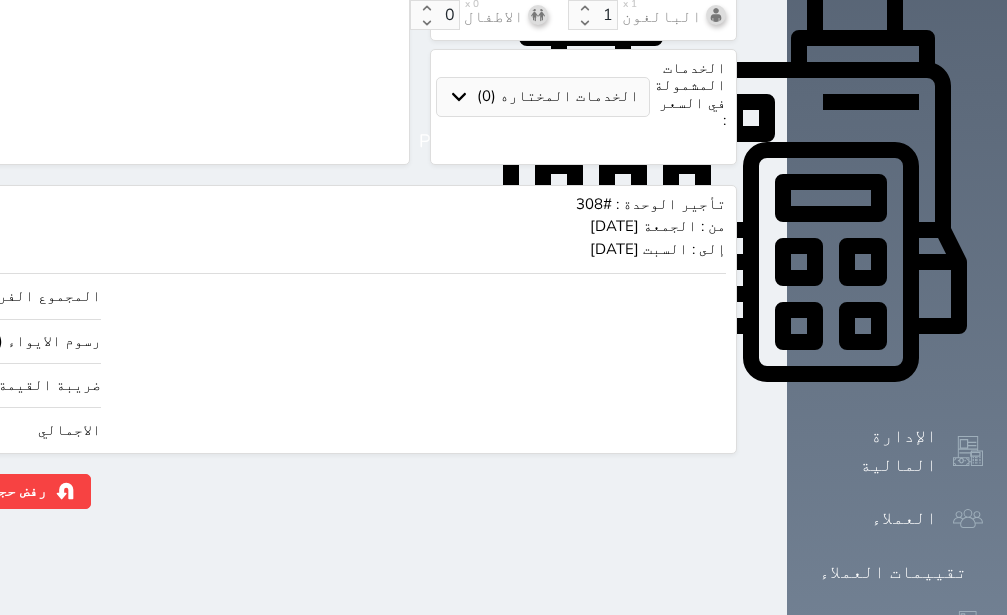 type on "3" 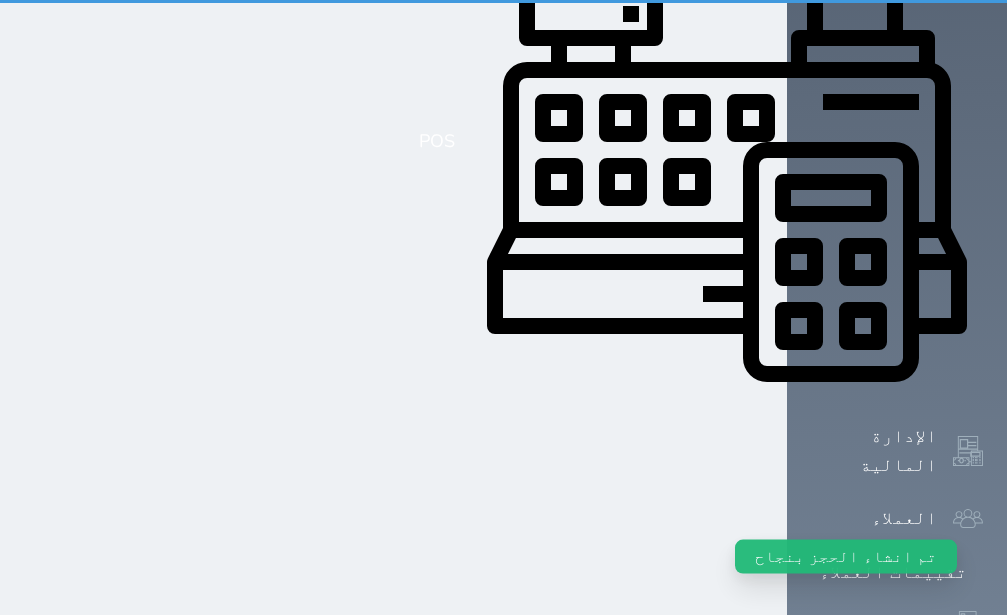scroll, scrollTop: 0, scrollLeft: 0, axis: both 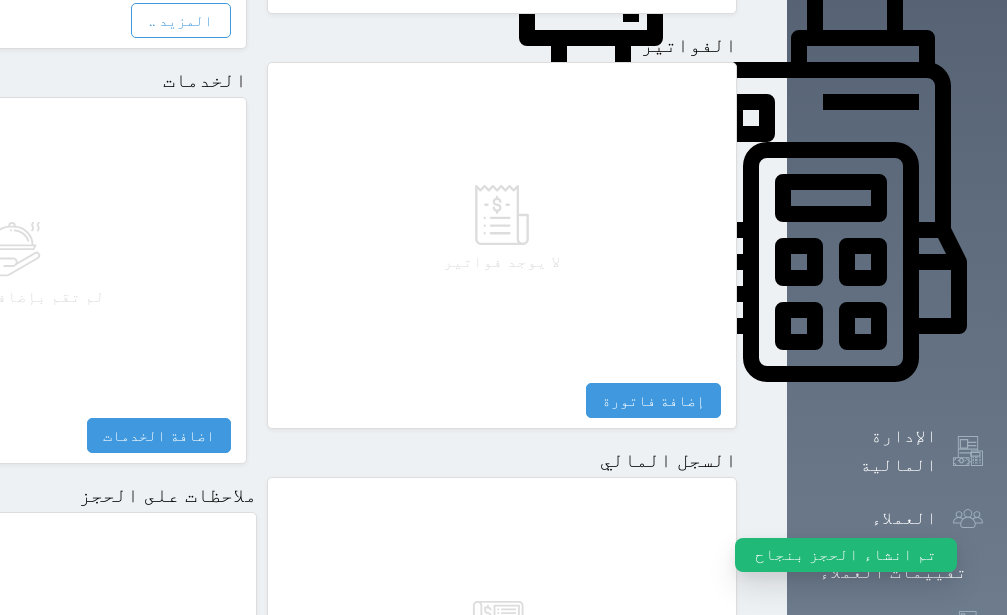 select 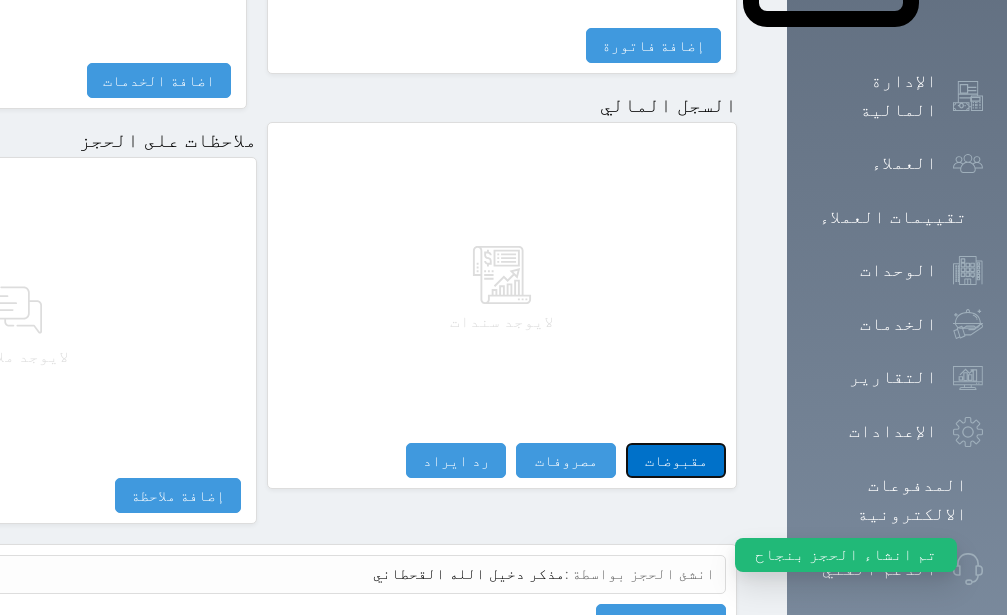 click on "مقبوضات" at bounding box center [676, 460] 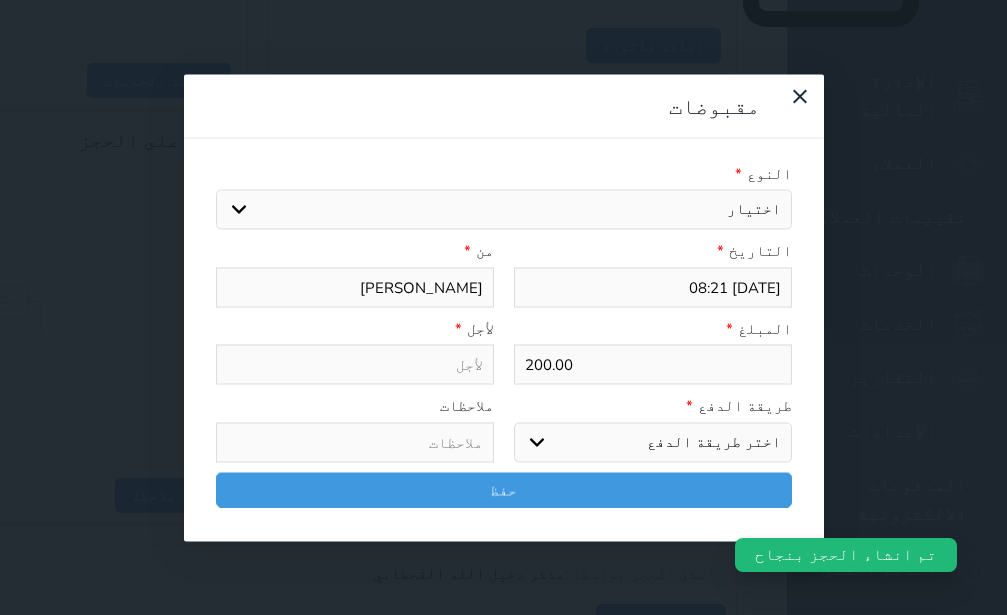scroll, scrollTop: 1087, scrollLeft: 0, axis: vertical 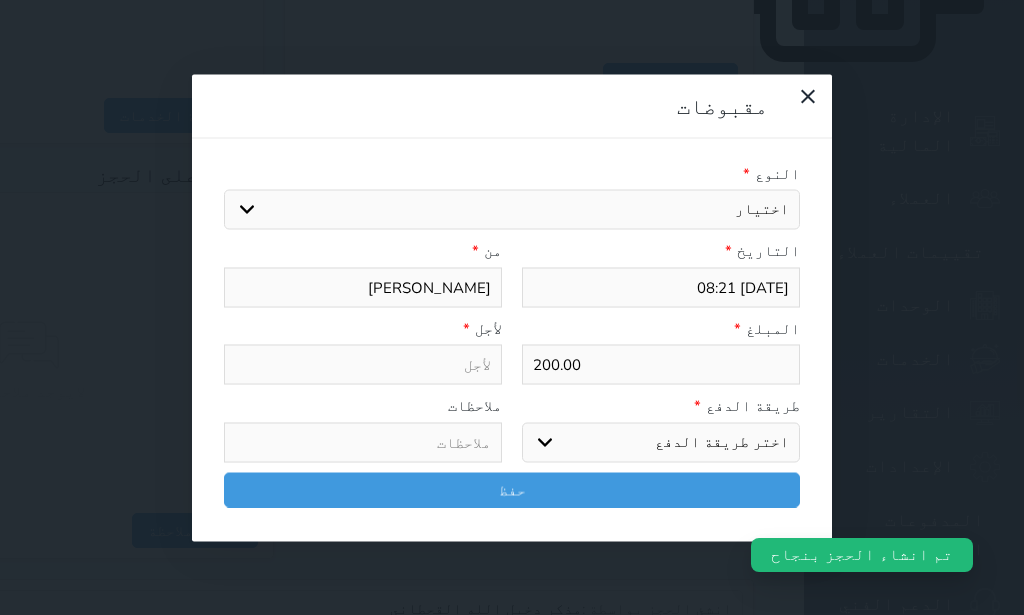 select 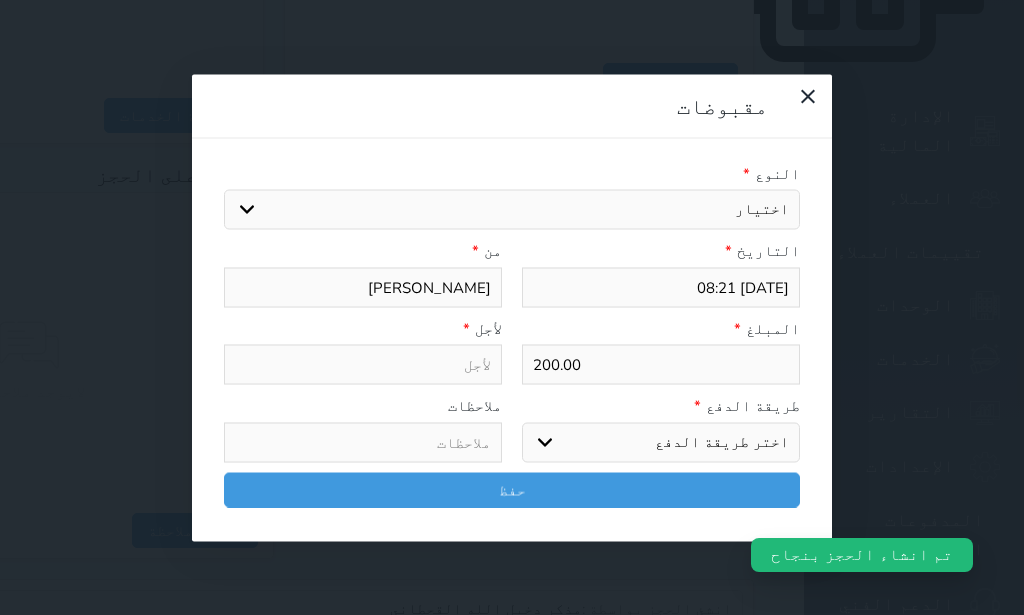 select 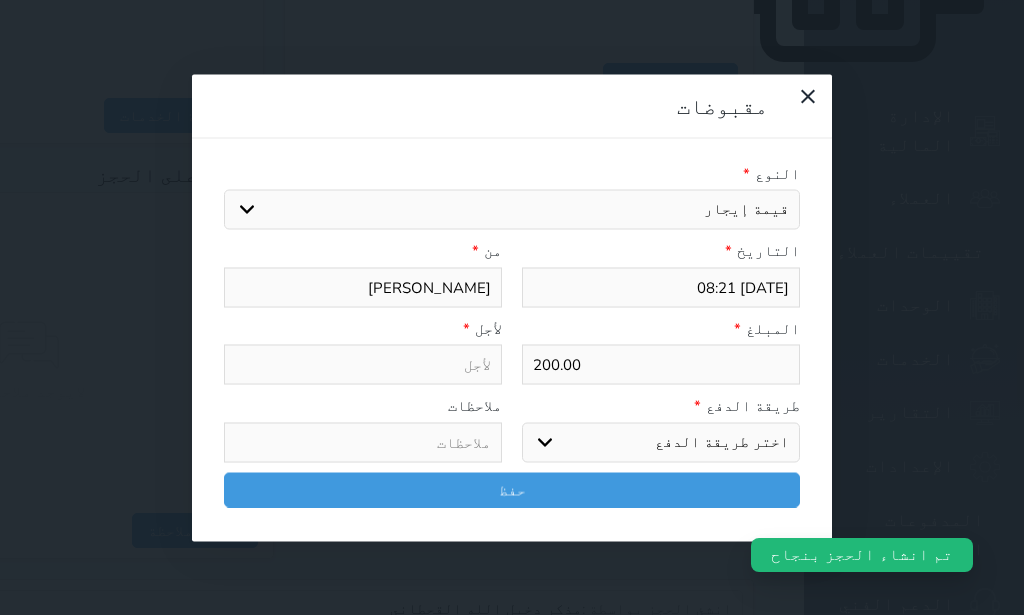 select 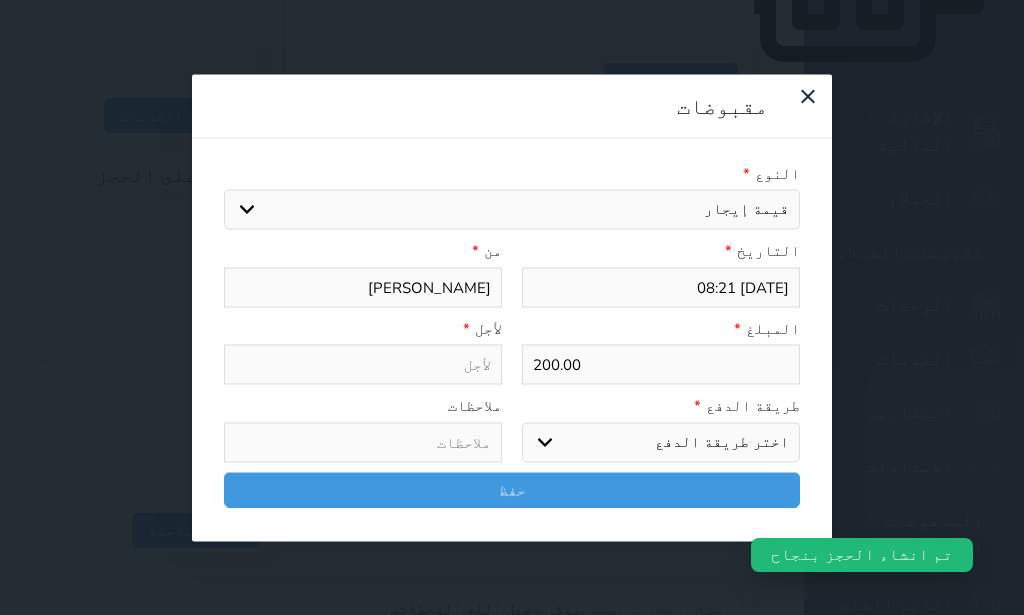 type on "قيمة إيجار - الوحدة - 308" 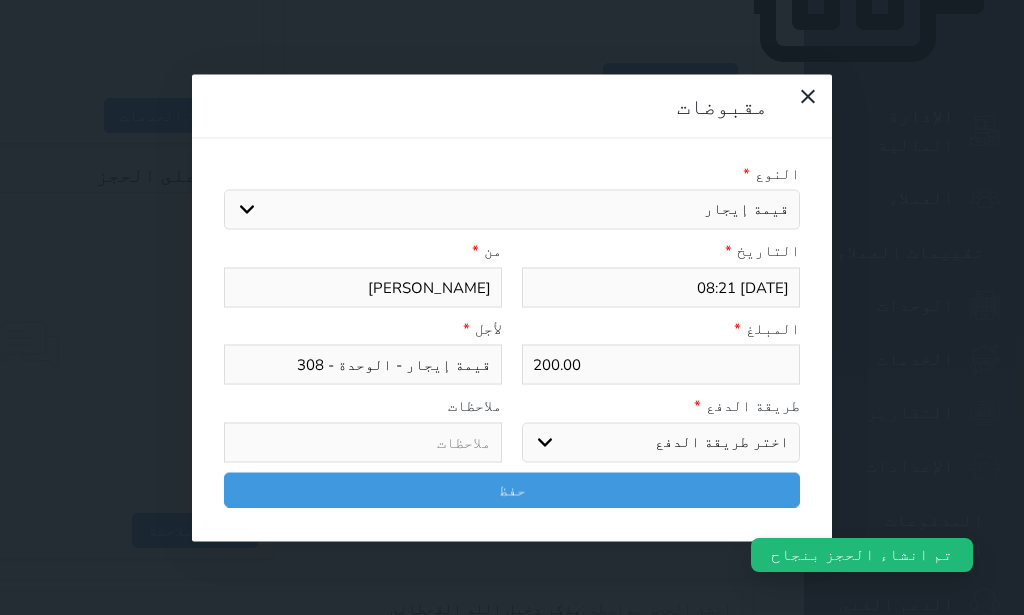 click on "اختر طريقة الدفع   دفع نقدى   تحويل بنكى   مدى   بطاقة ائتمان   آجل" at bounding box center [661, 442] 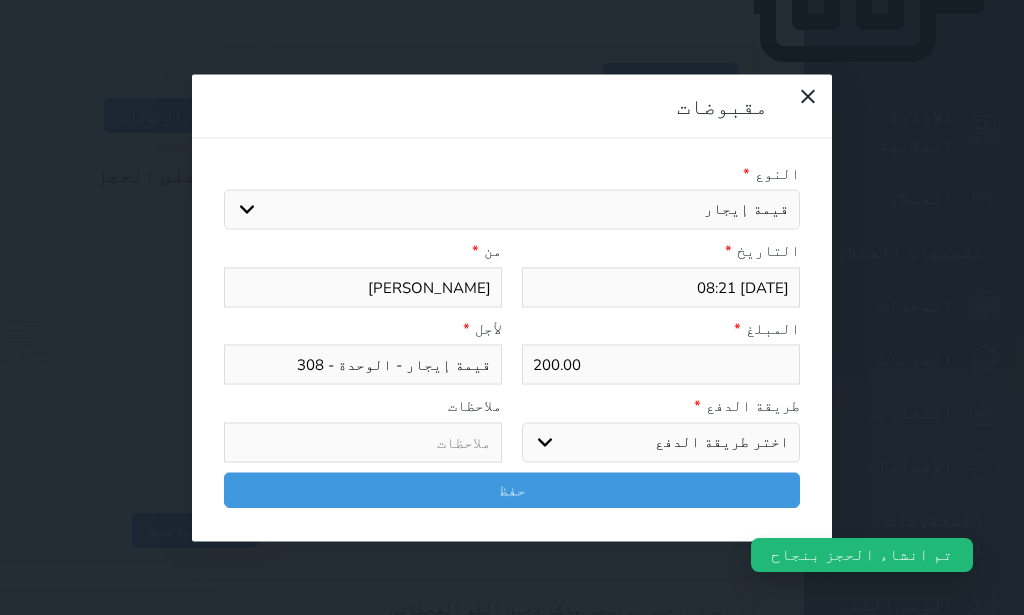 select on "mada" 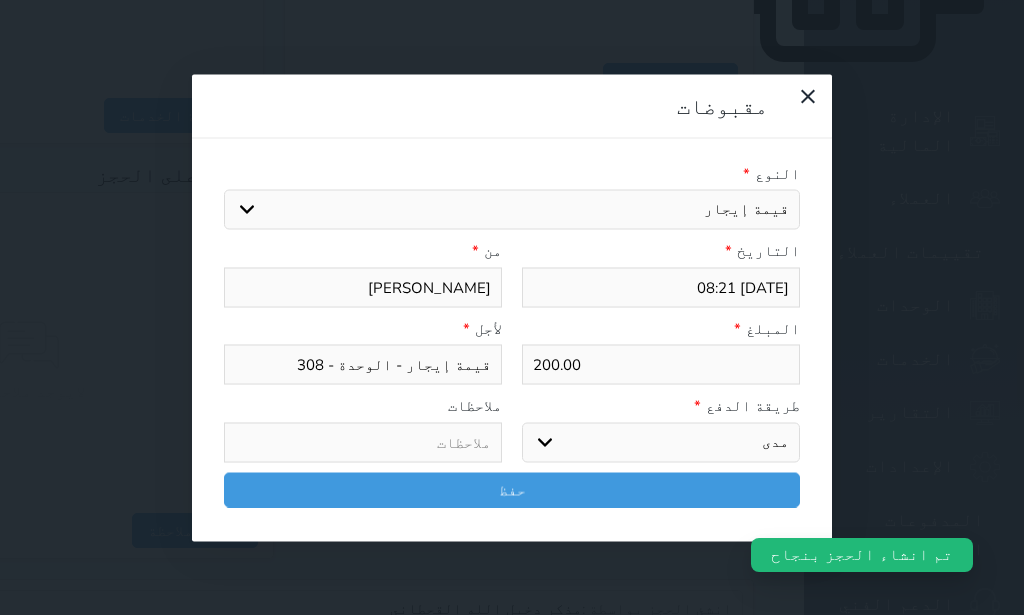click on "مدى" at bounding box center (0, 0) 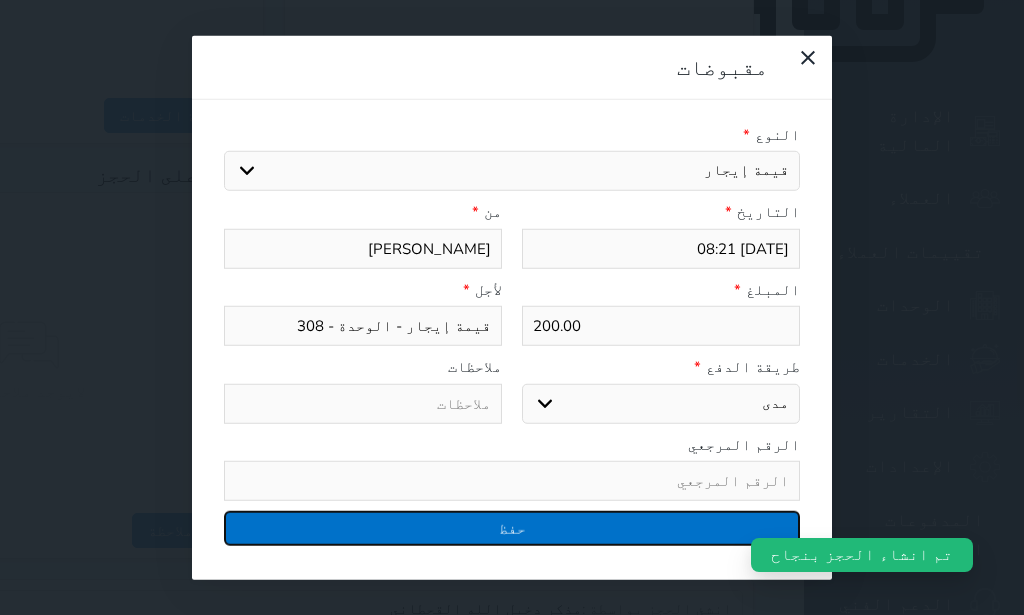click on "حفظ" at bounding box center [512, 528] 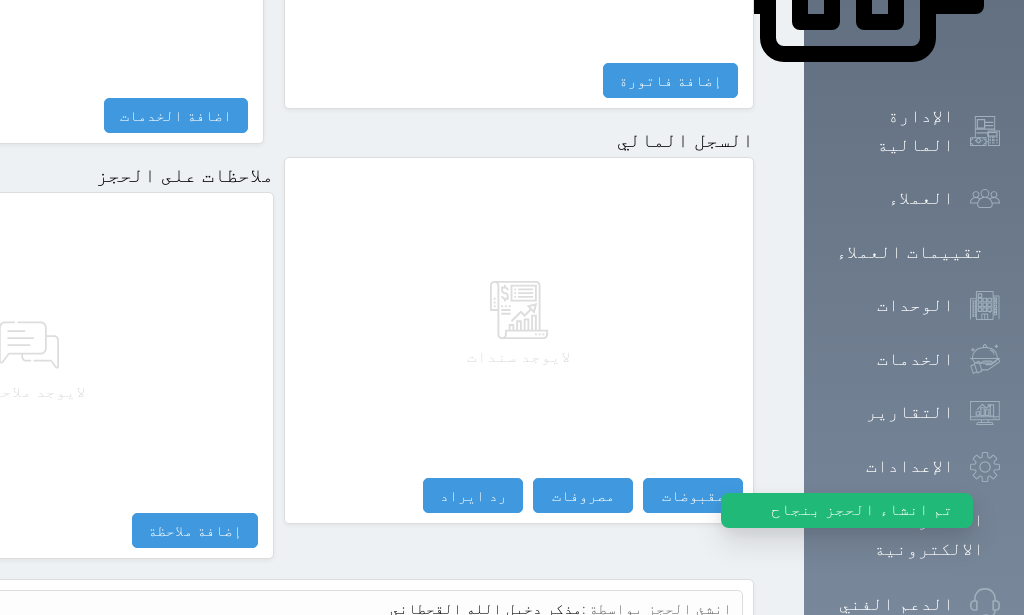 select 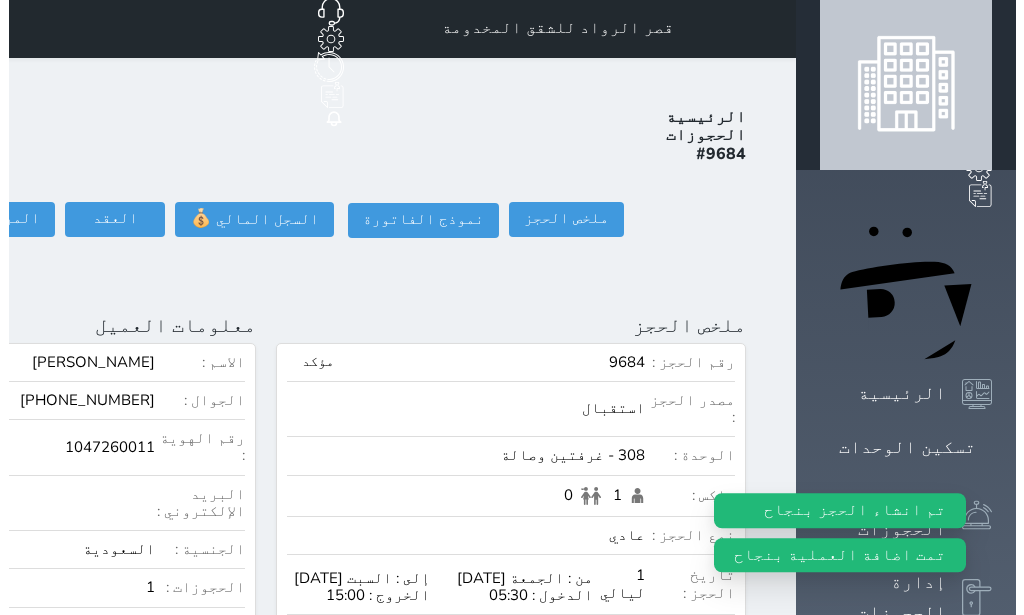 scroll, scrollTop: 0, scrollLeft: 0, axis: both 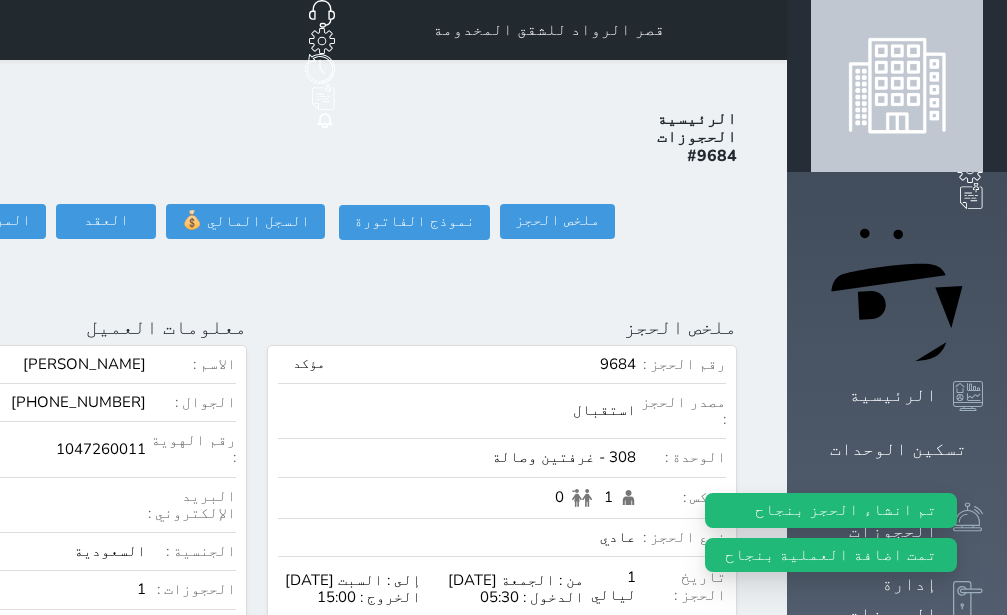 click on "تسجيل دخول" at bounding box center [-156, 221] 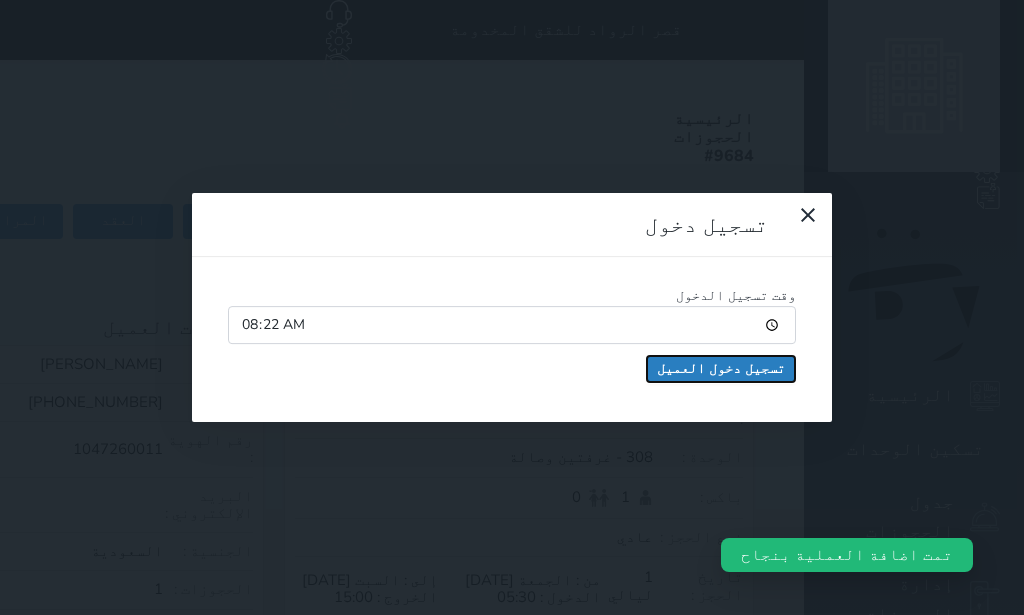 click on "تسجيل دخول العميل" at bounding box center (721, 369) 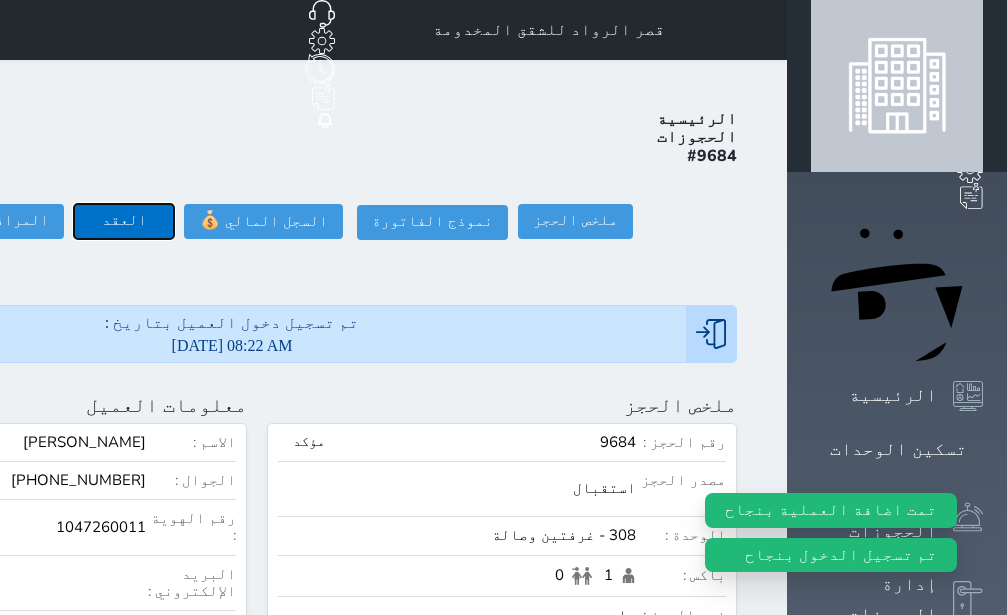 click on "العقد" at bounding box center (124, 221) 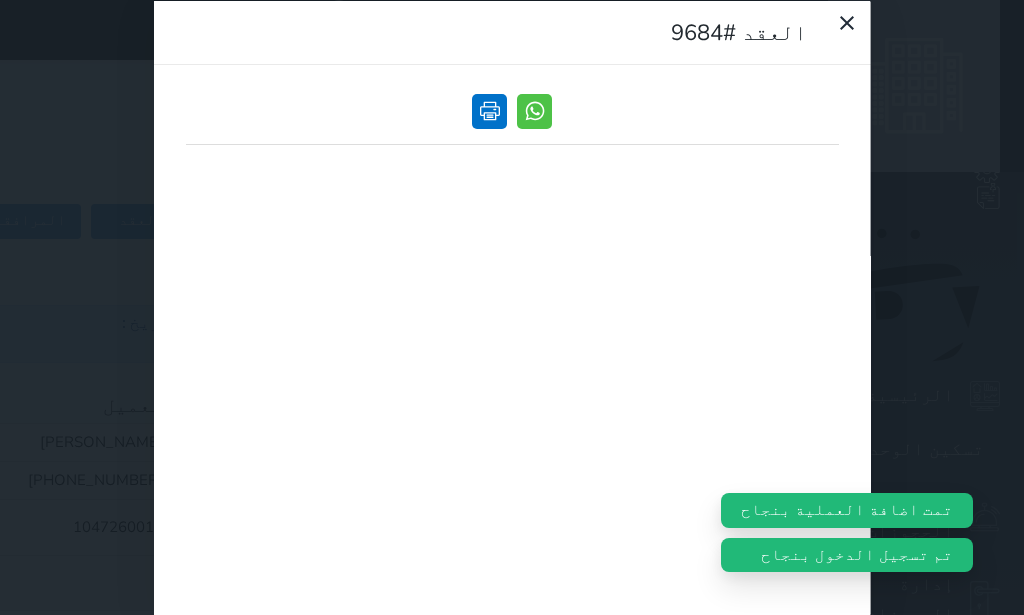 click at bounding box center [489, 110] 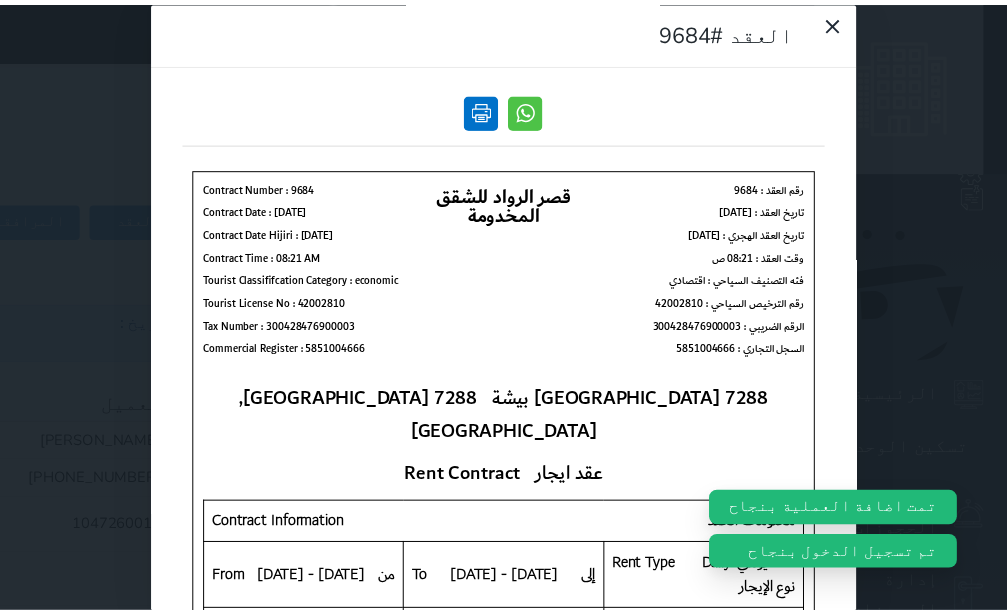 scroll, scrollTop: 0, scrollLeft: 0, axis: both 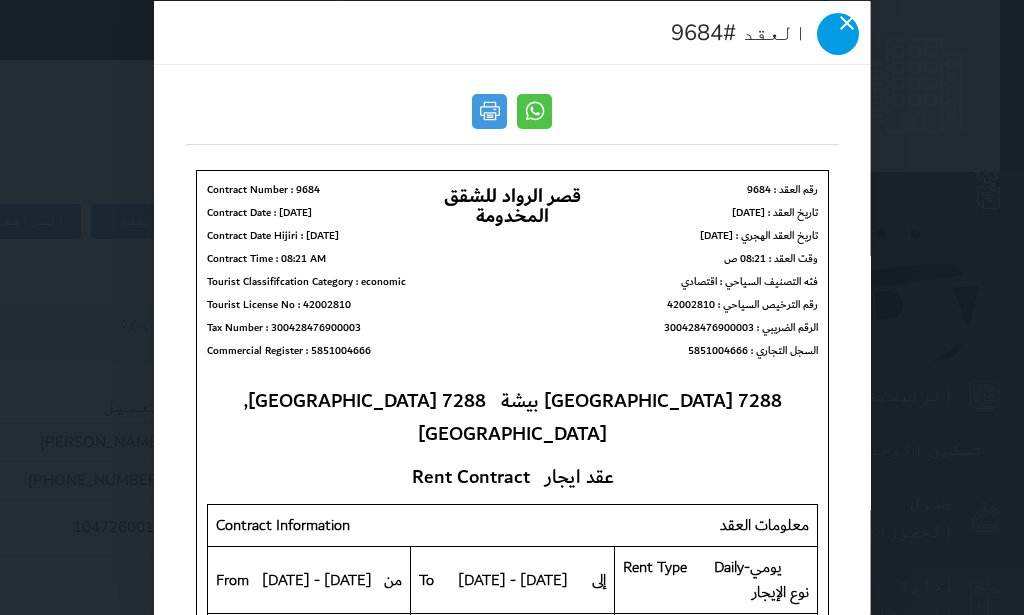 click 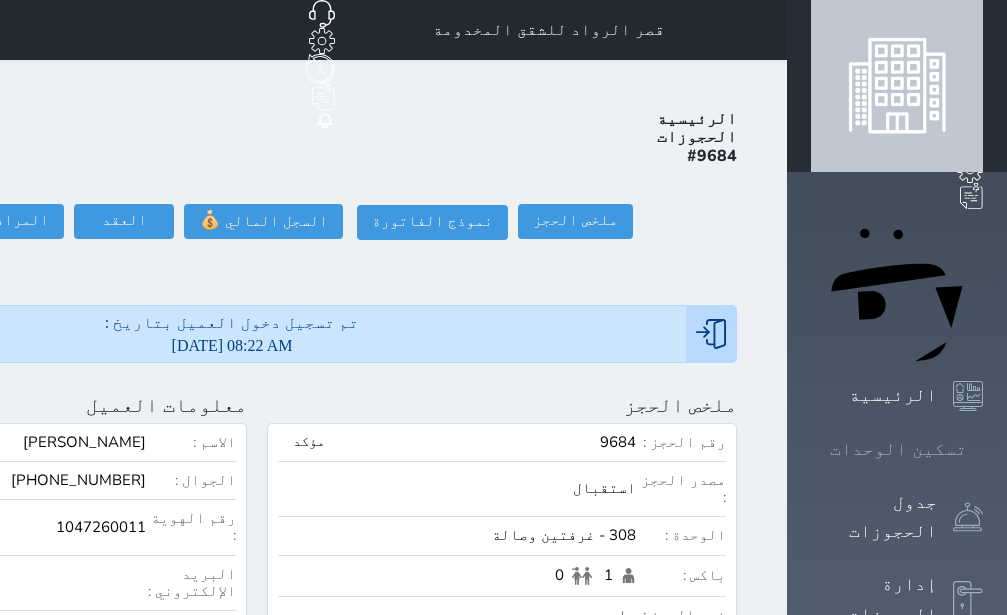 click on "تسكين الوحدات" at bounding box center [898, 449] 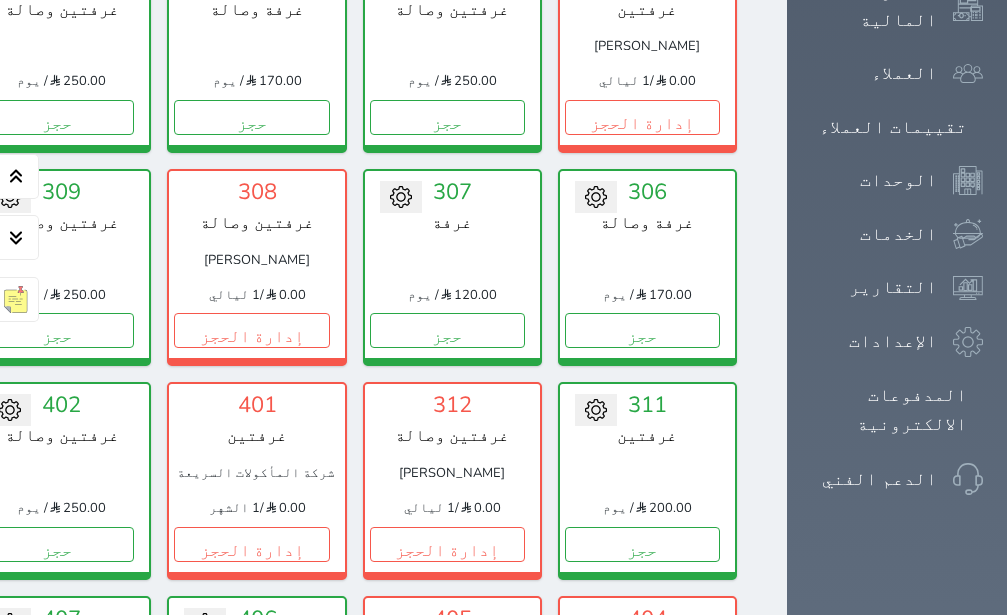 scroll, scrollTop: 1338, scrollLeft: 0, axis: vertical 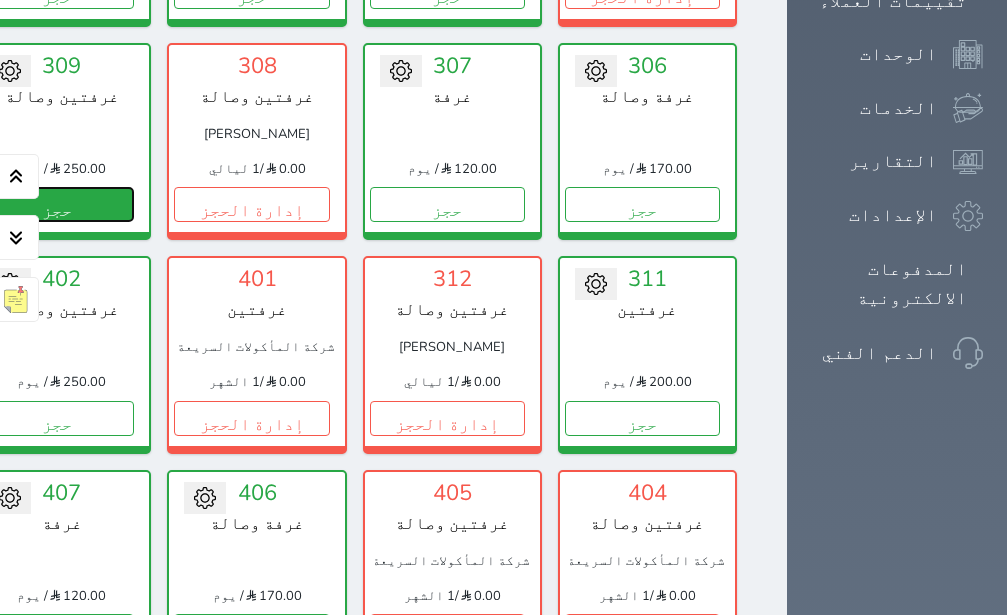click on "حجز" at bounding box center (56, 204) 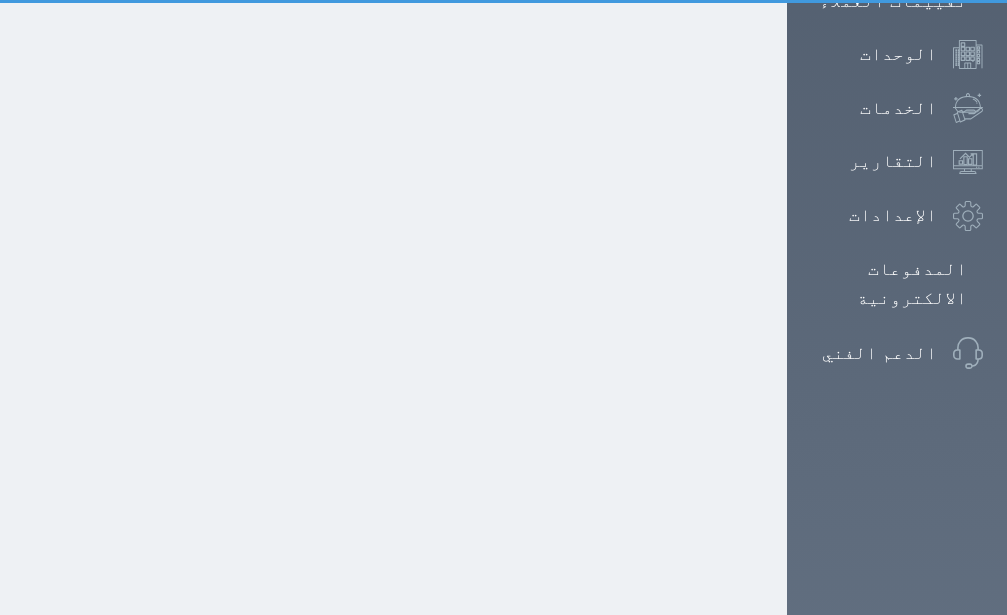 scroll, scrollTop: 768, scrollLeft: 0, axis: vertical 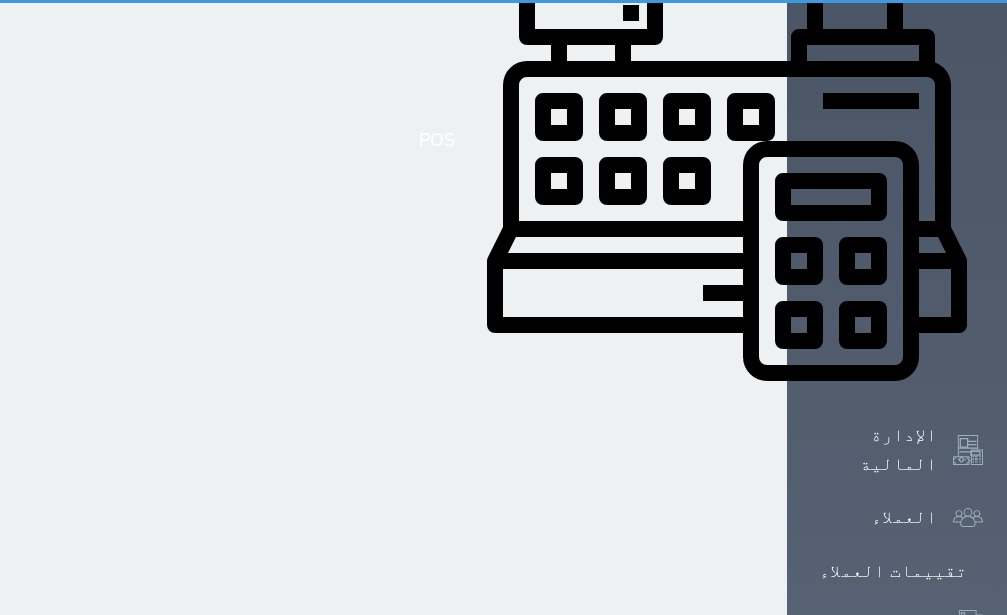 select on "1" 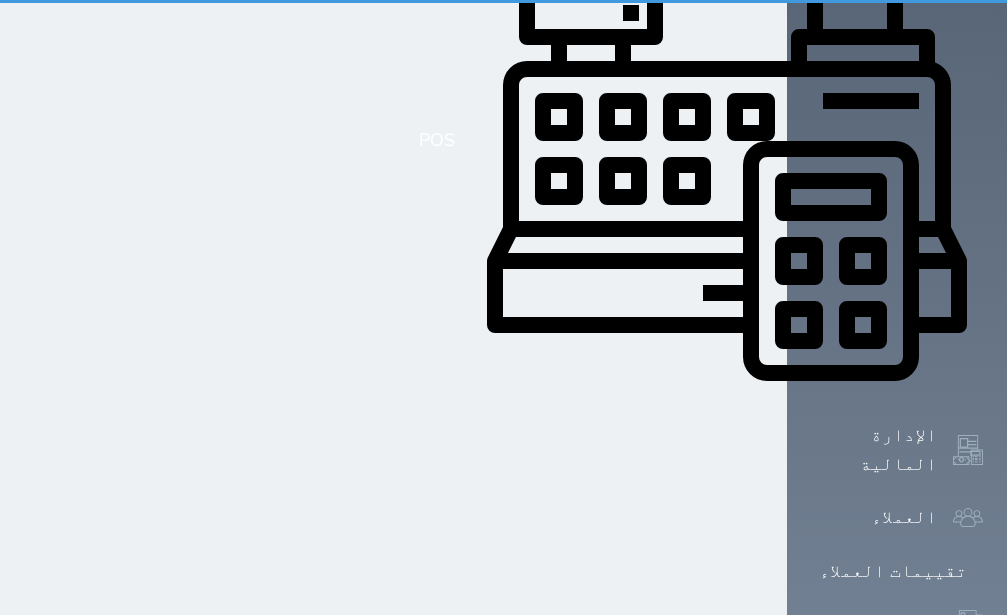 scroll, scrollTop: 0, scrollLeft: 0, axis: both 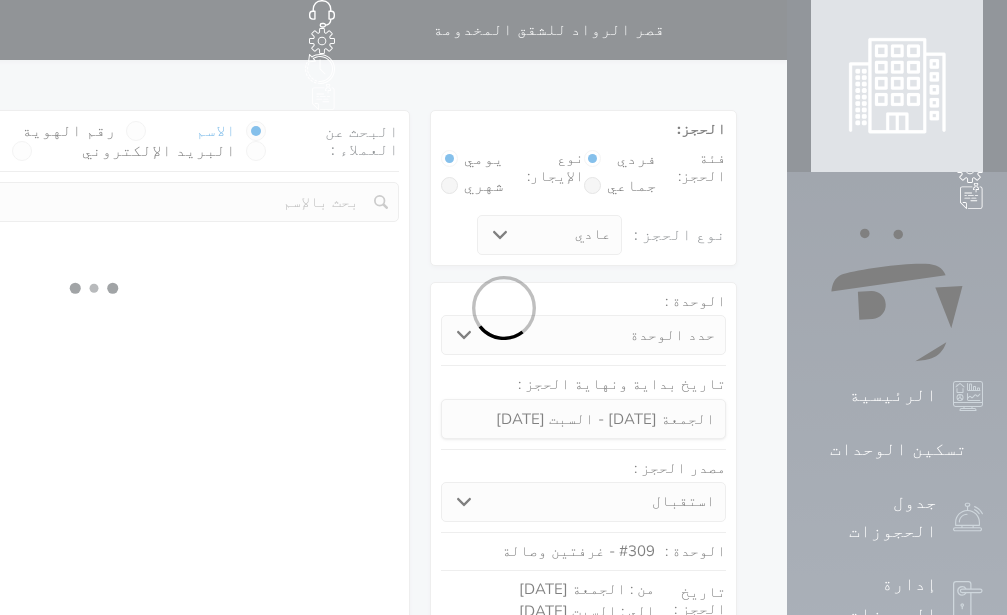 select 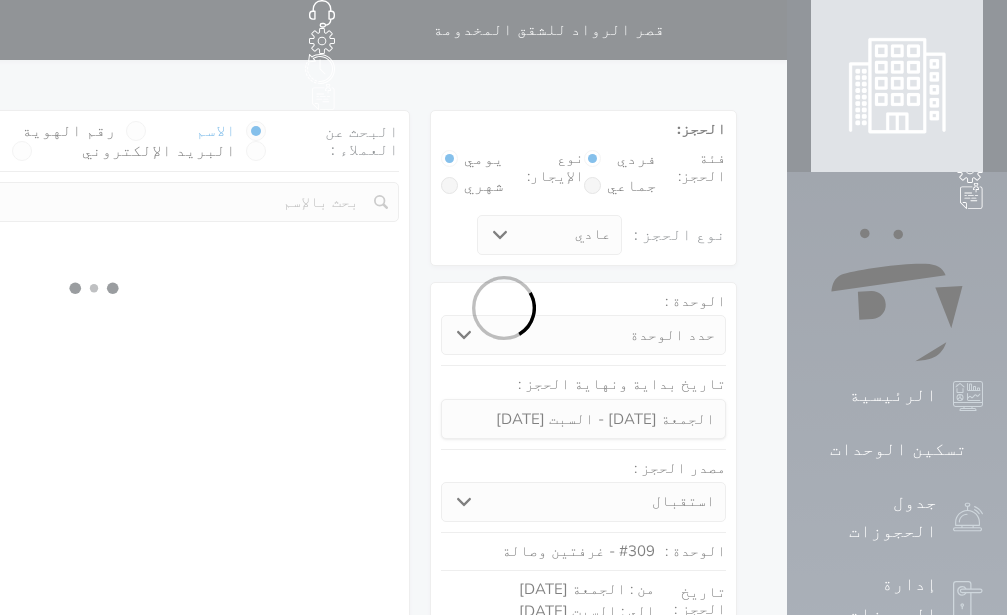 select on "113" 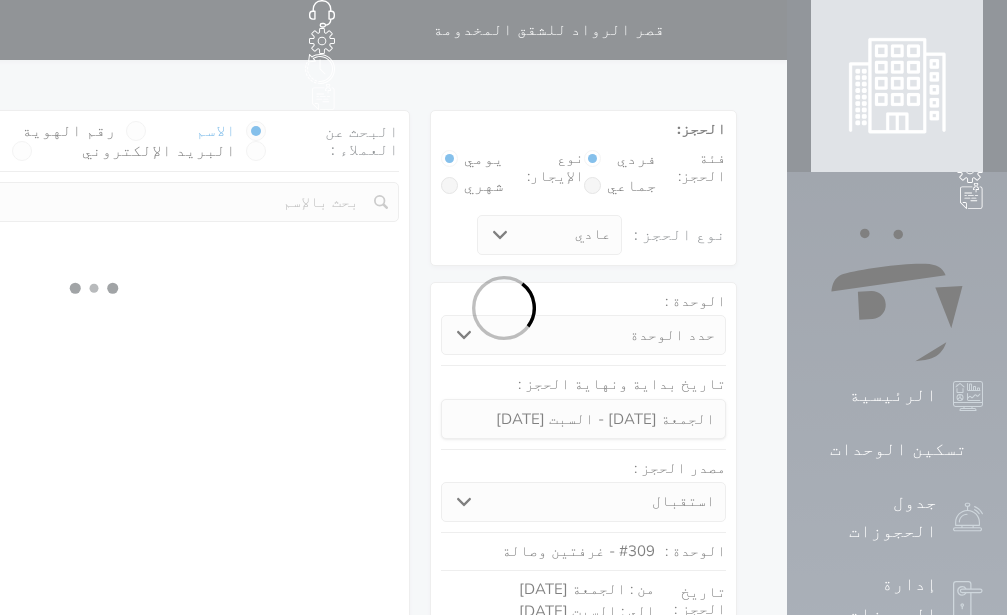 select on "1" 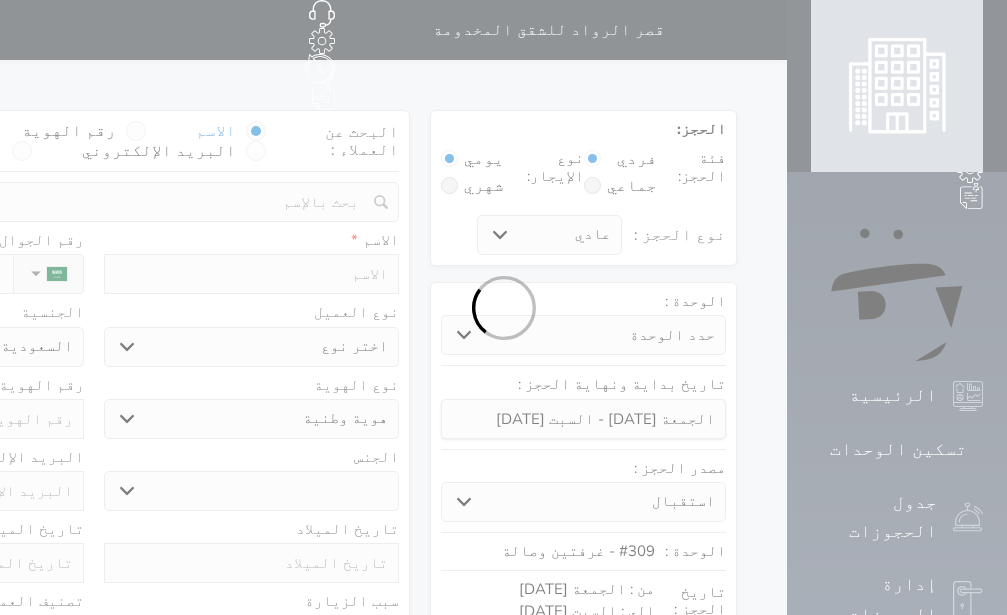 select 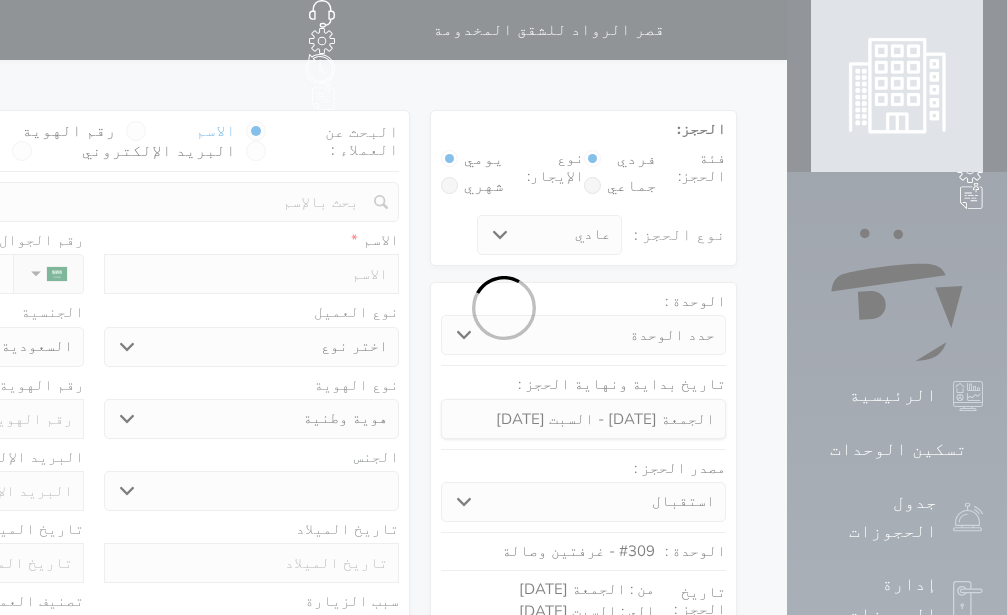 select on "1" 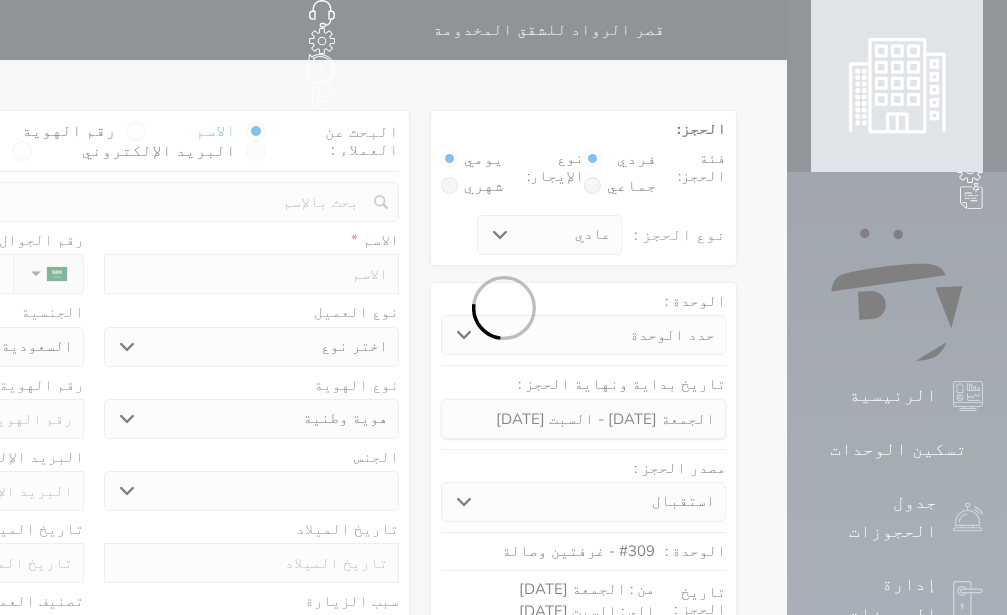 select on "7" 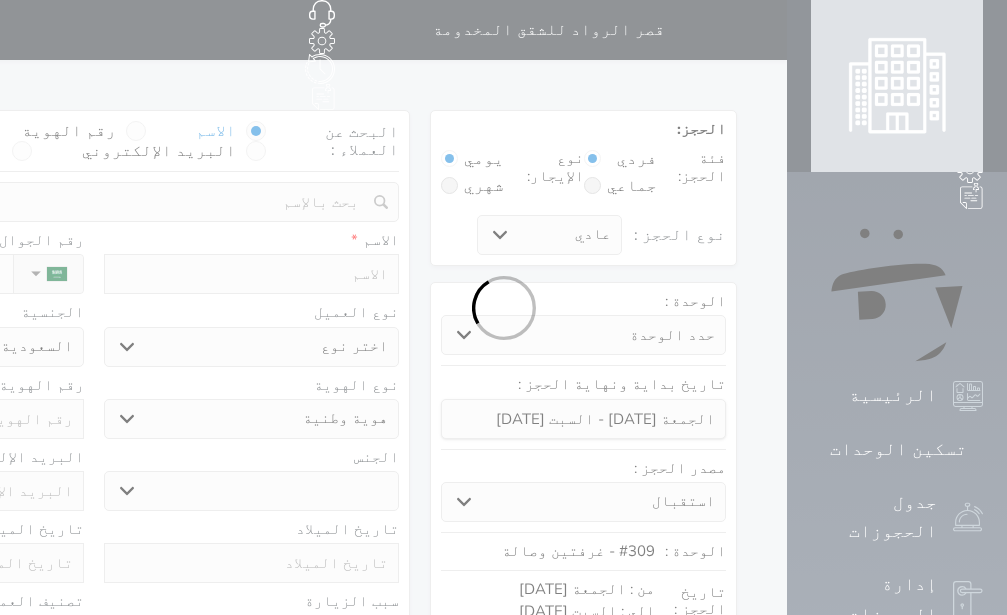 select 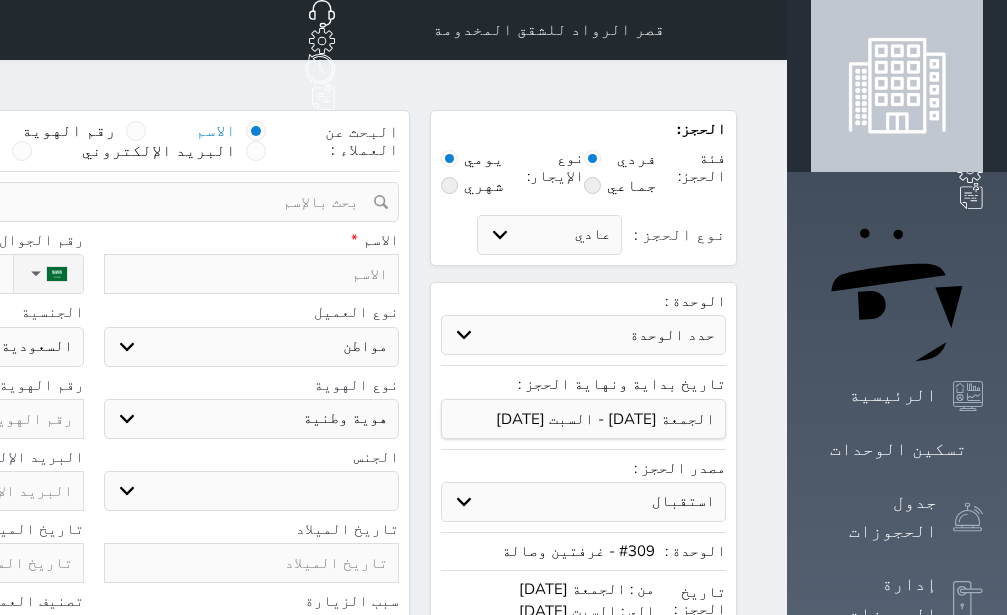 select 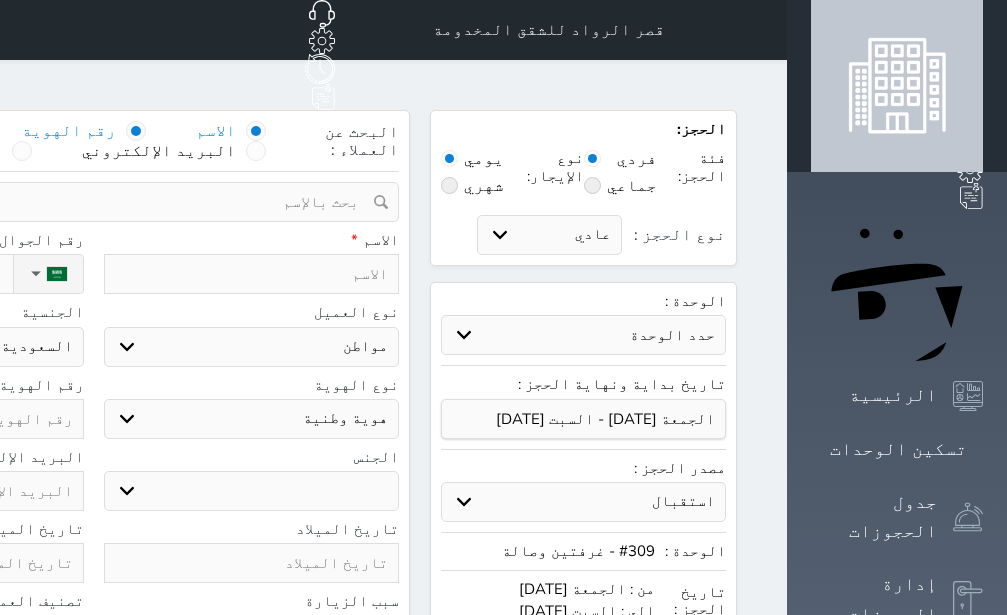 select 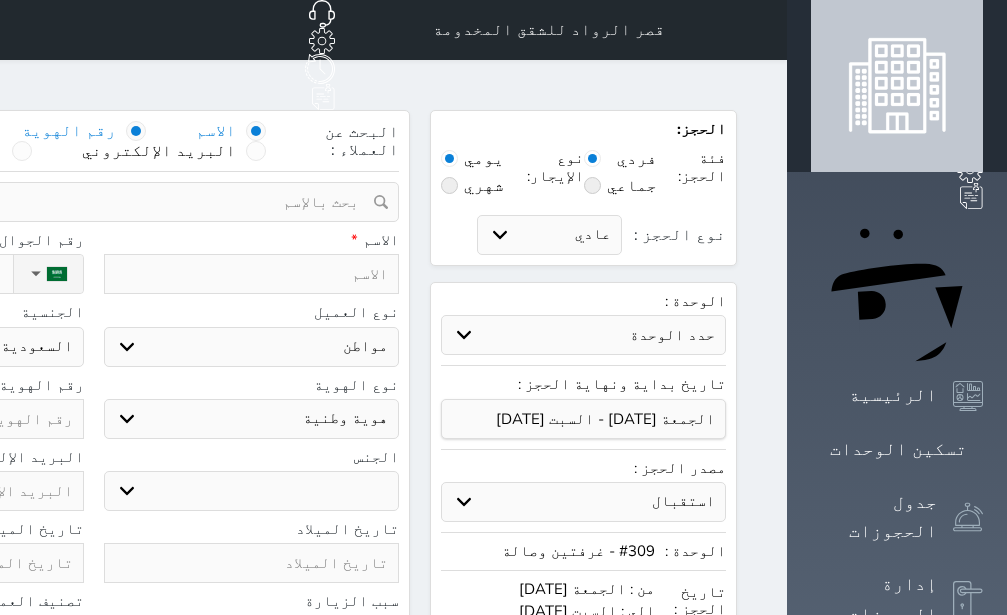 select 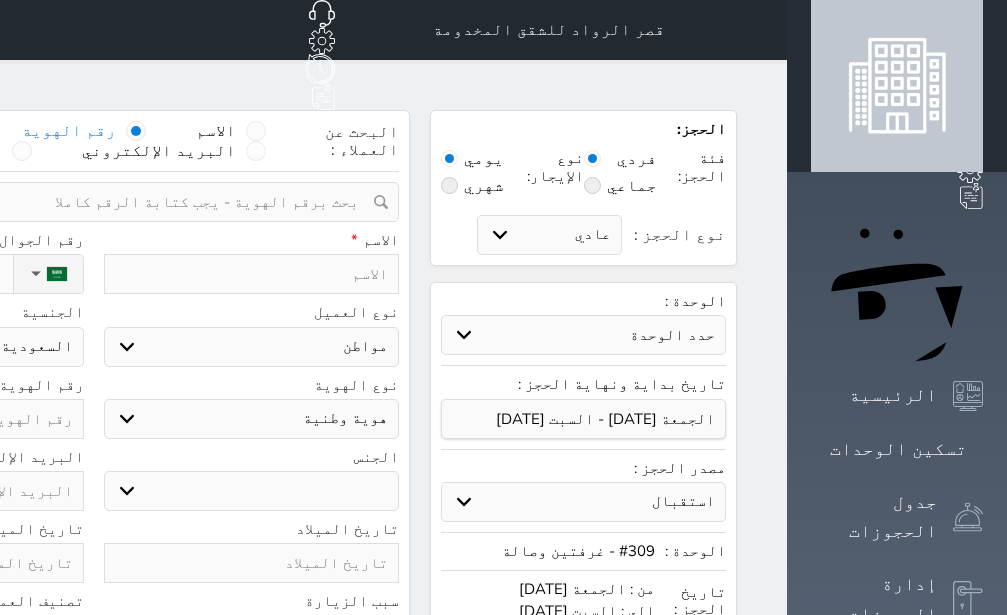 click on "ذكر   انثى" at bounding box center [252, 491] 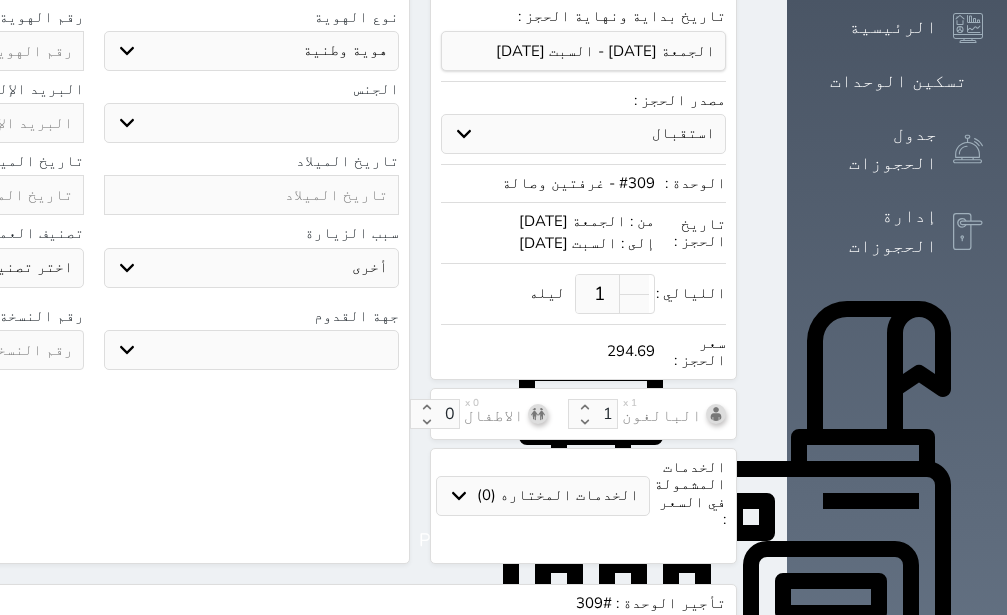 scroll, scrollTop: 378, scrollLeft: 0, axis: vertical 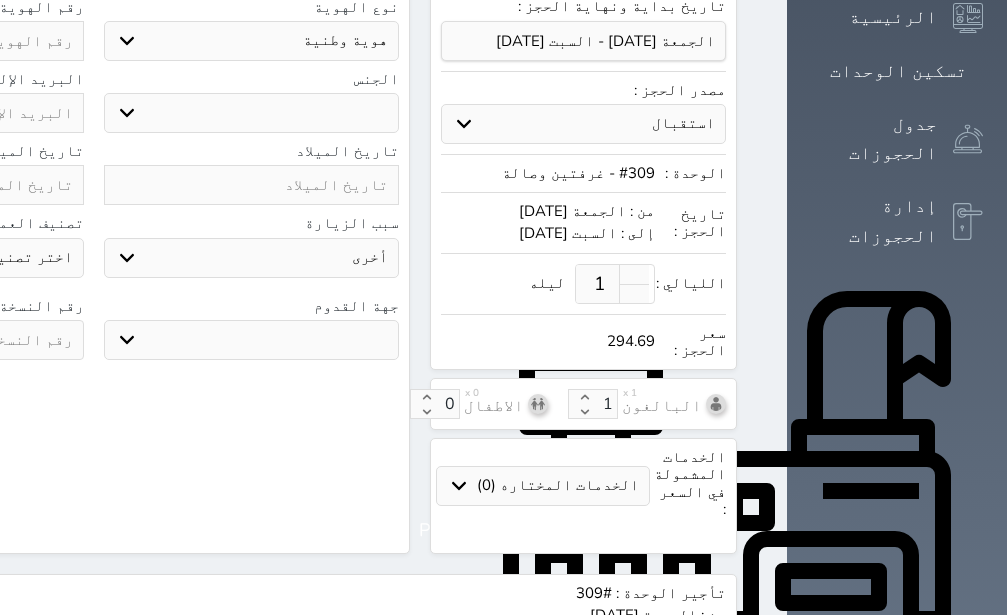 click on "جو بحر ارض" at bounding box center [252, 340] 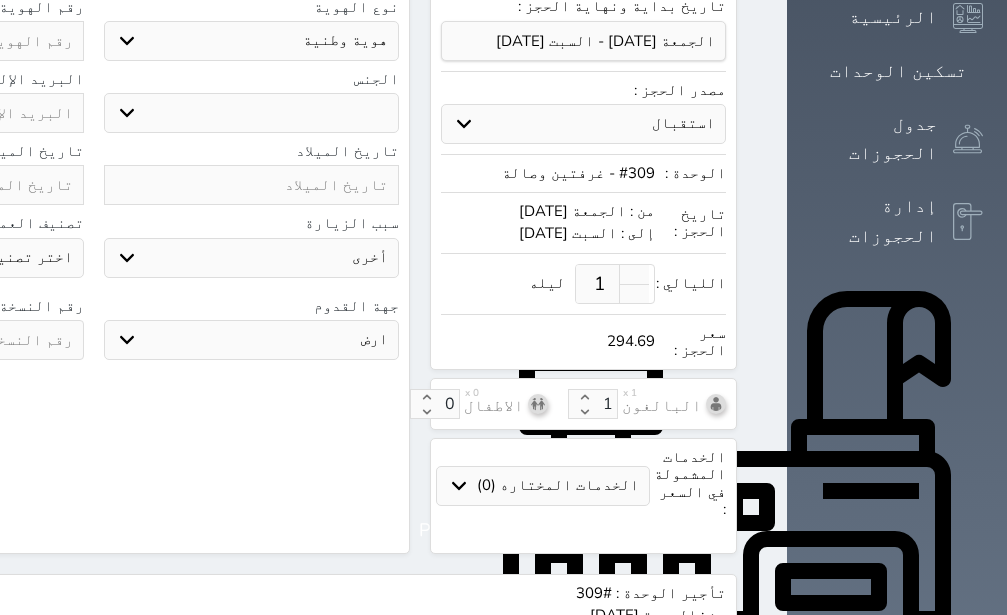 click on "ارض" at bounding box center (0, 0) 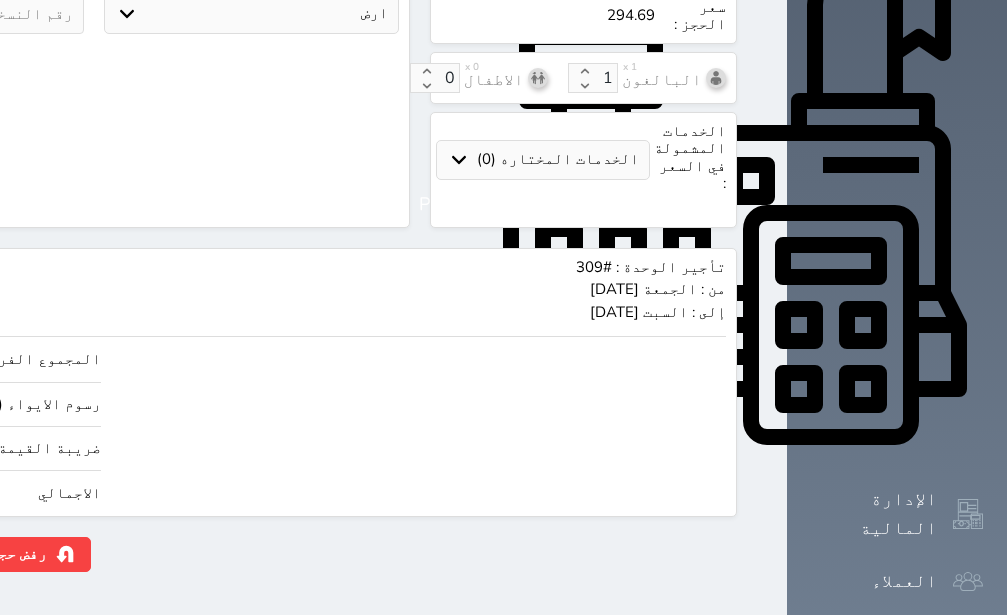 scroll, scrollTop: 756, scrollLeft: 0, axis: vertical 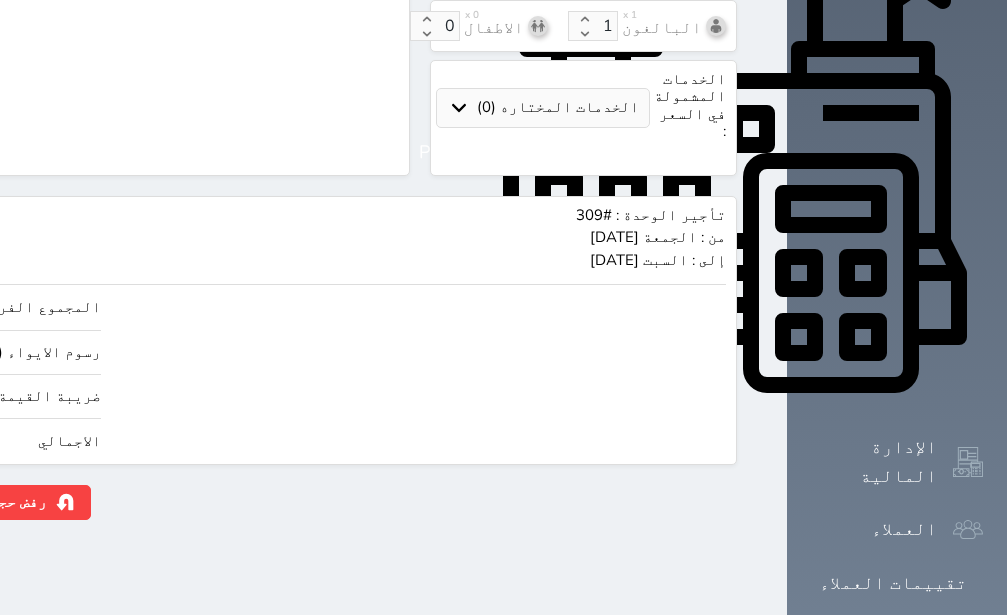 click on "294.69" at bounding box center [-147, 441] 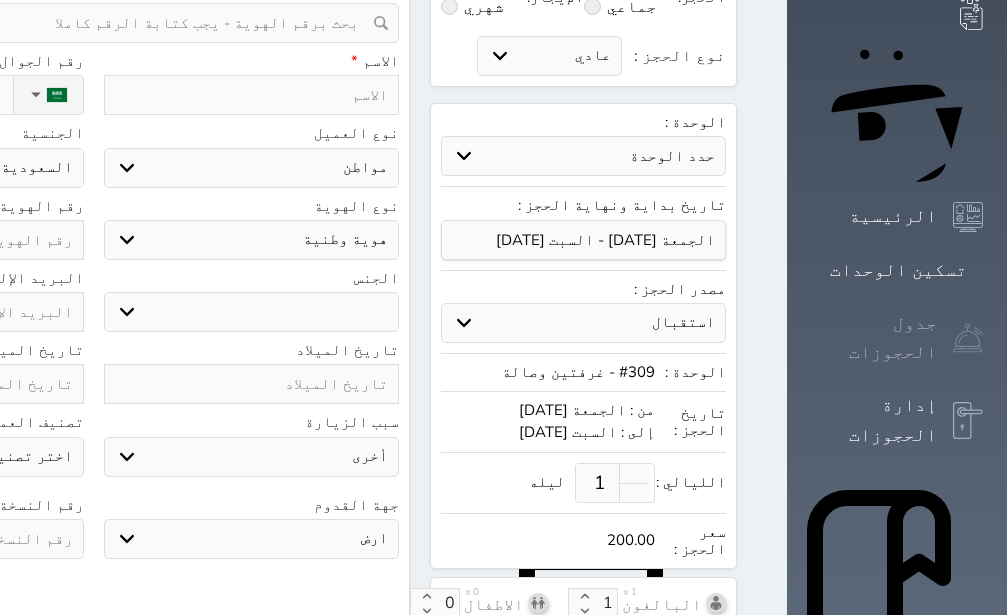 scroll, scrollTop: 137, scrollLeft: 0, axis: vertical 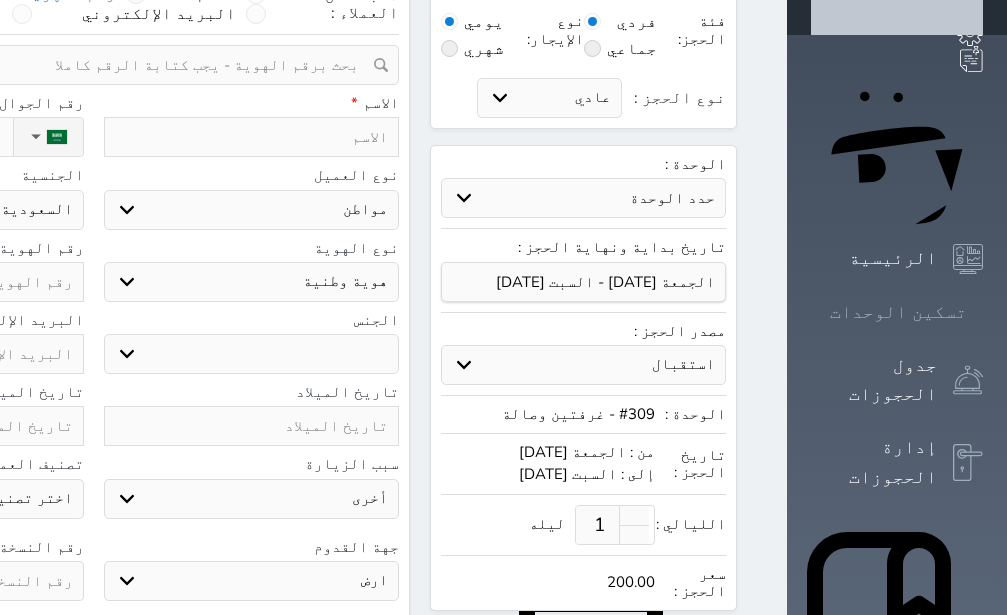 type on "200.00" 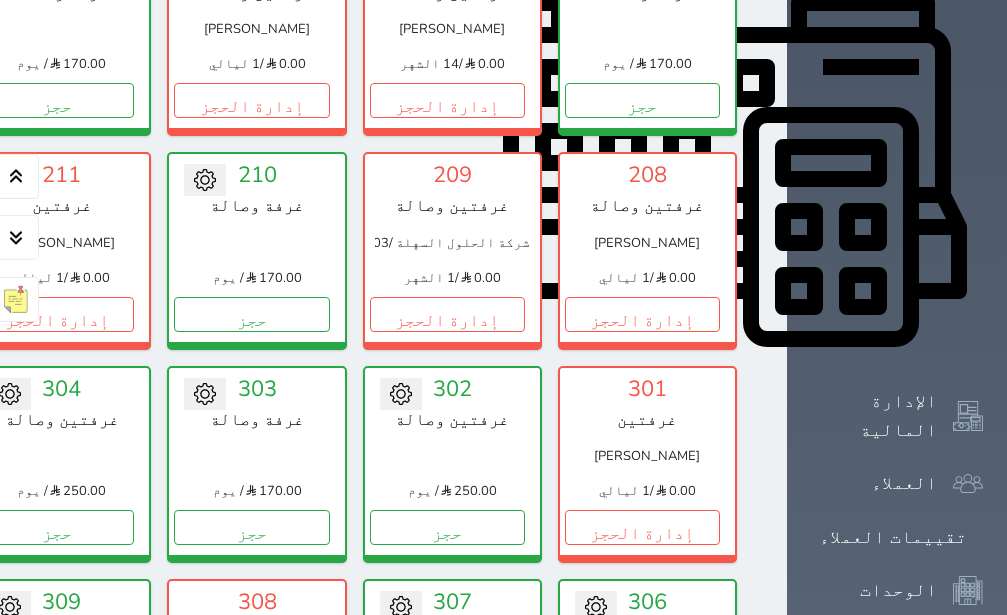 scroll, scrollTop: 834, scrollLeft: 0, axis: vertical 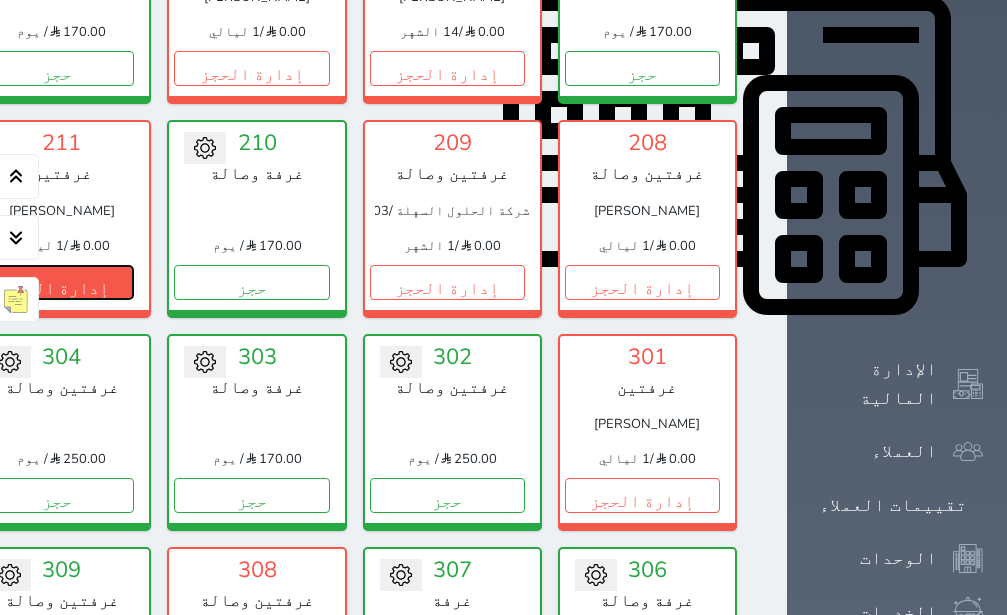 click on "إدارة الحجز" at bounding box center [56, 282] 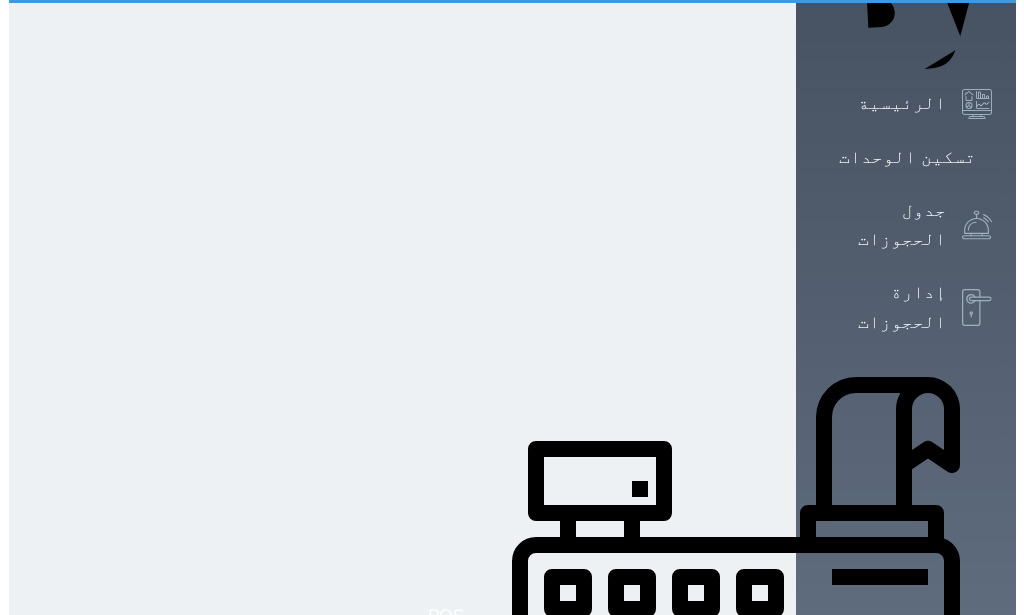scroll, scrollTop: 0, scrollLeft: 0, axis: both 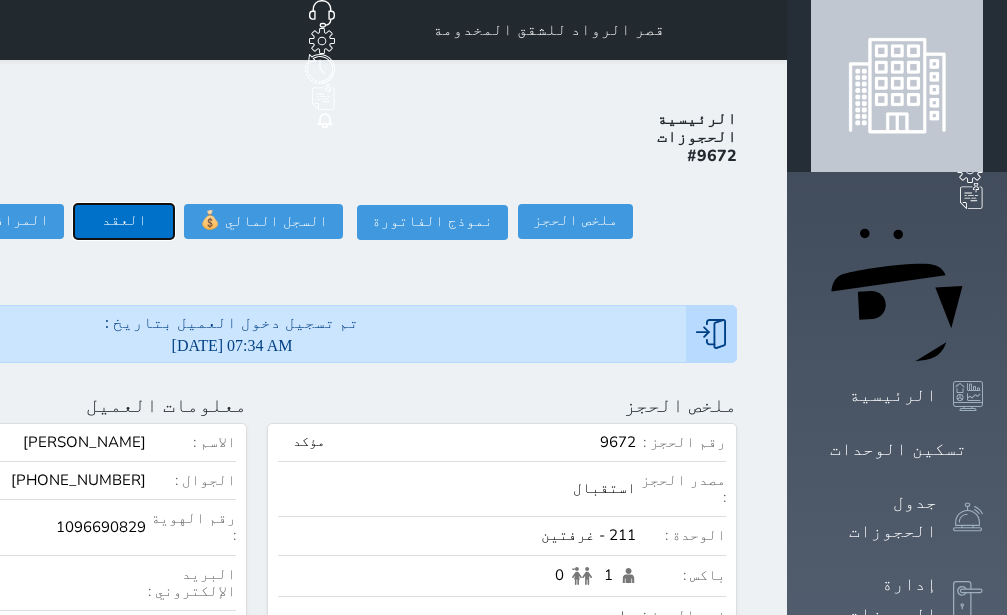 click on "العقد" at bounding box center [124, 221] 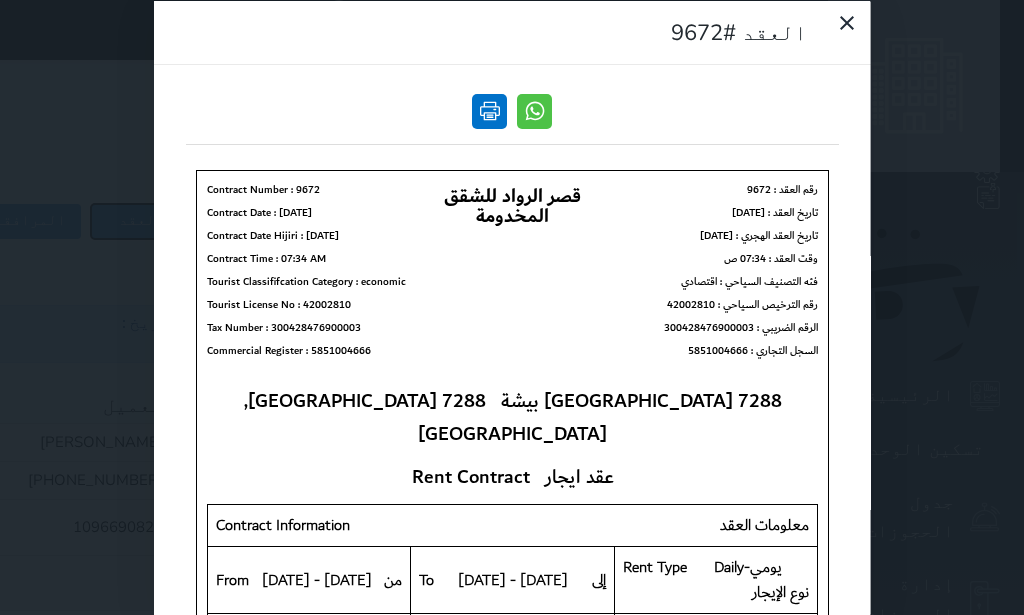 scroll, scrollTop: 0, scrollLeft: 0, axis: both 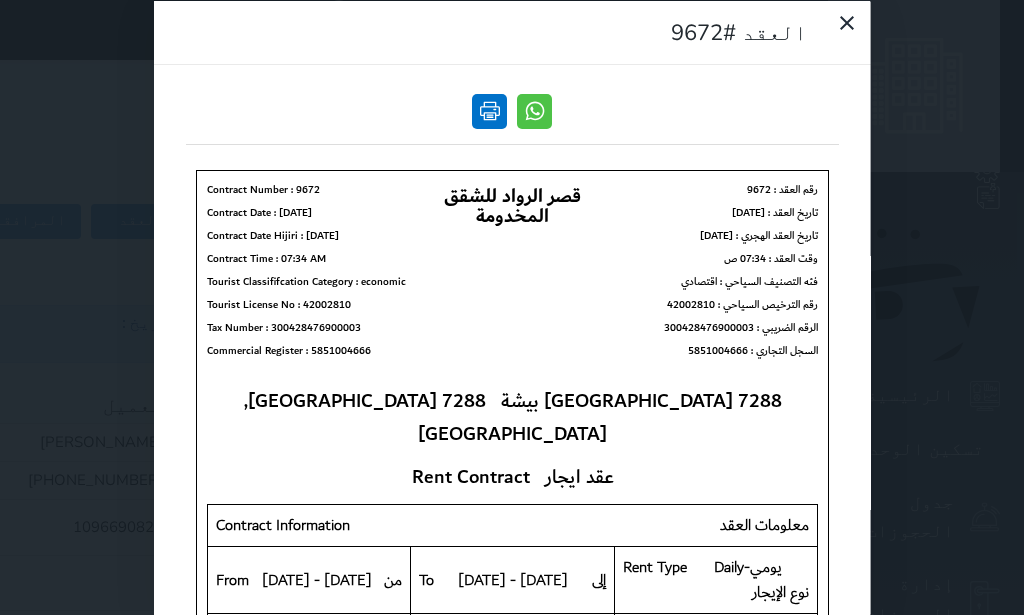 click at bounding box center [489, 110] 